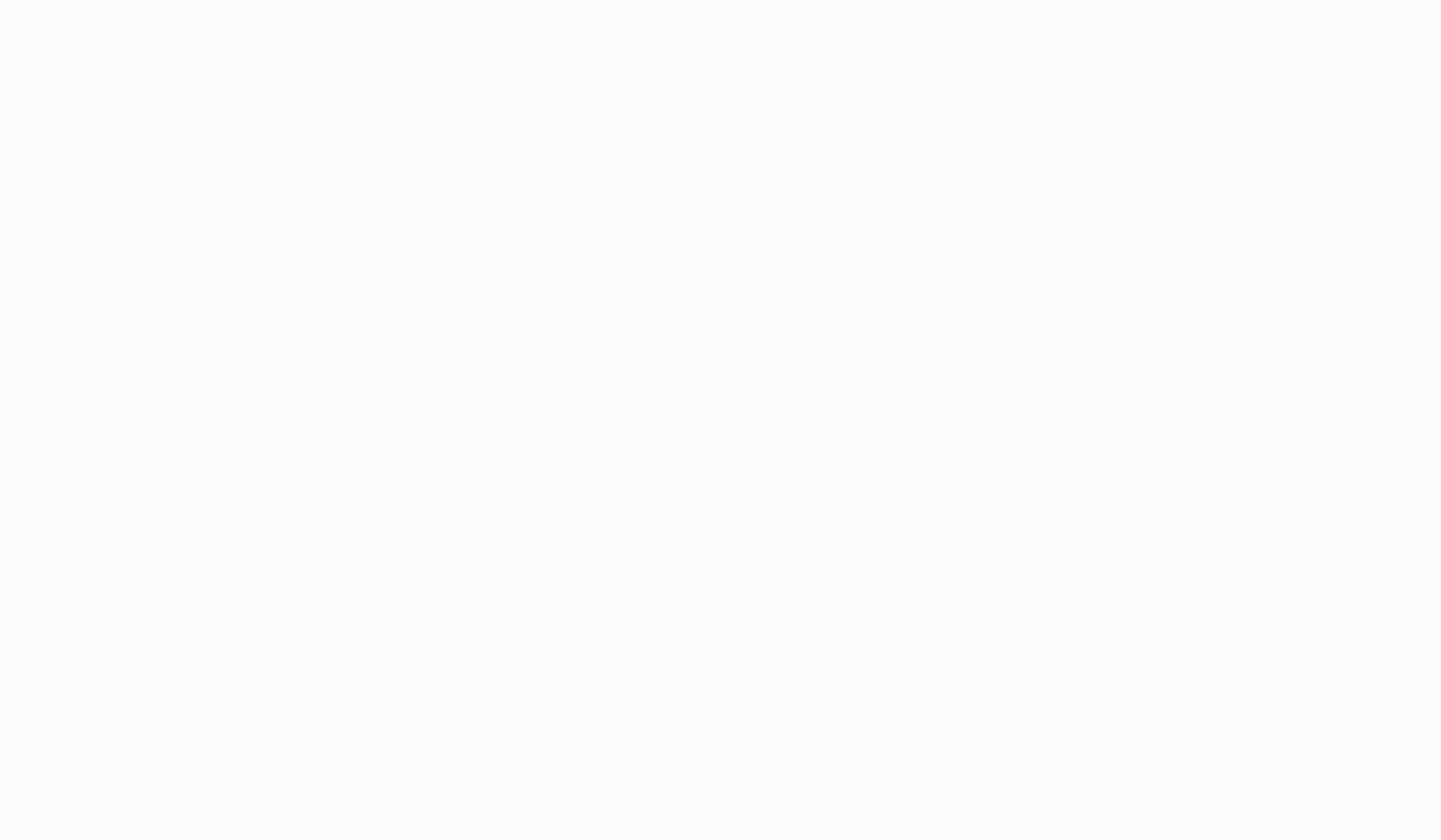 scroll, scrollTop: 0, scrollLeft: 0, axis: both 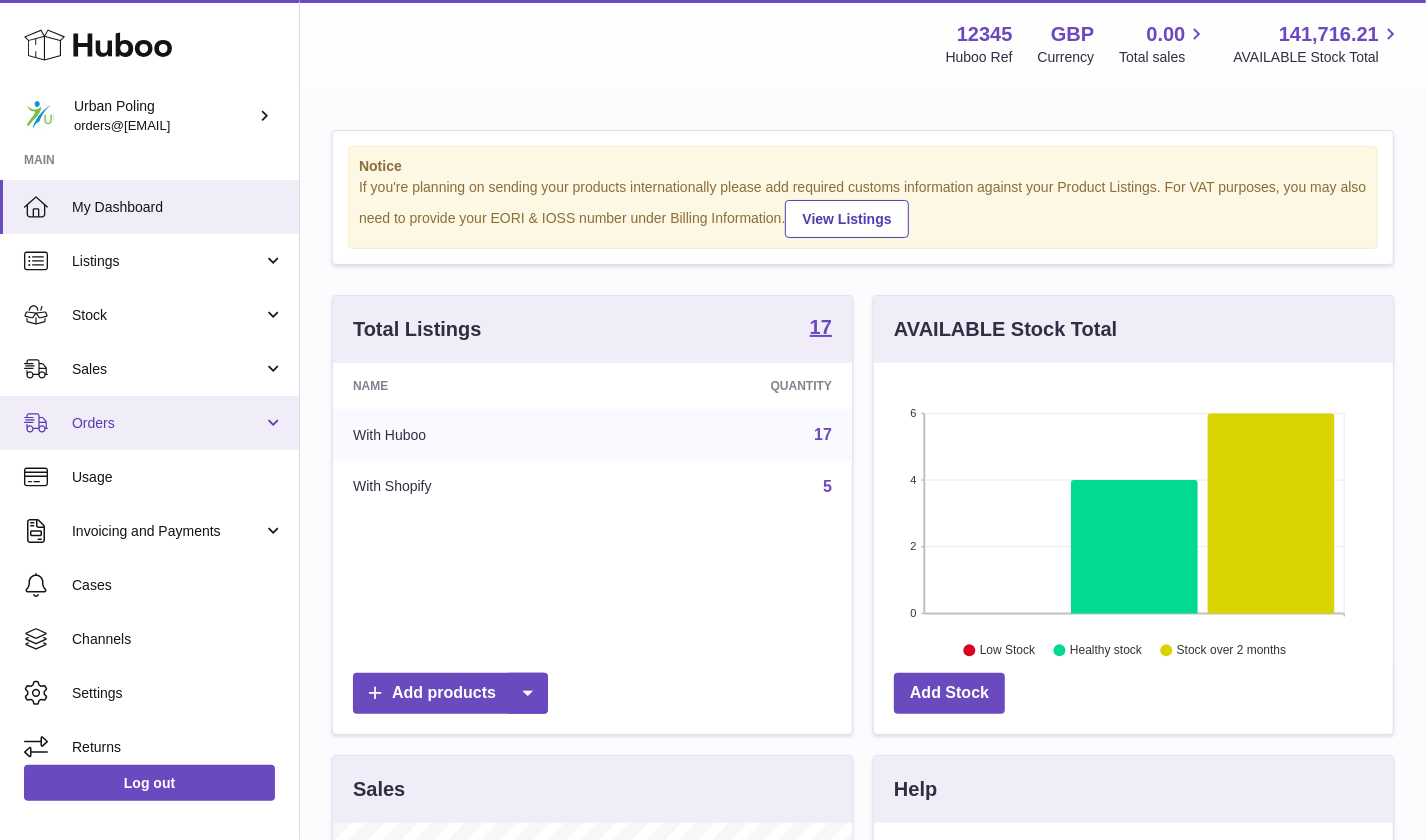 click on "Orders" at bounding box center (167, 423) 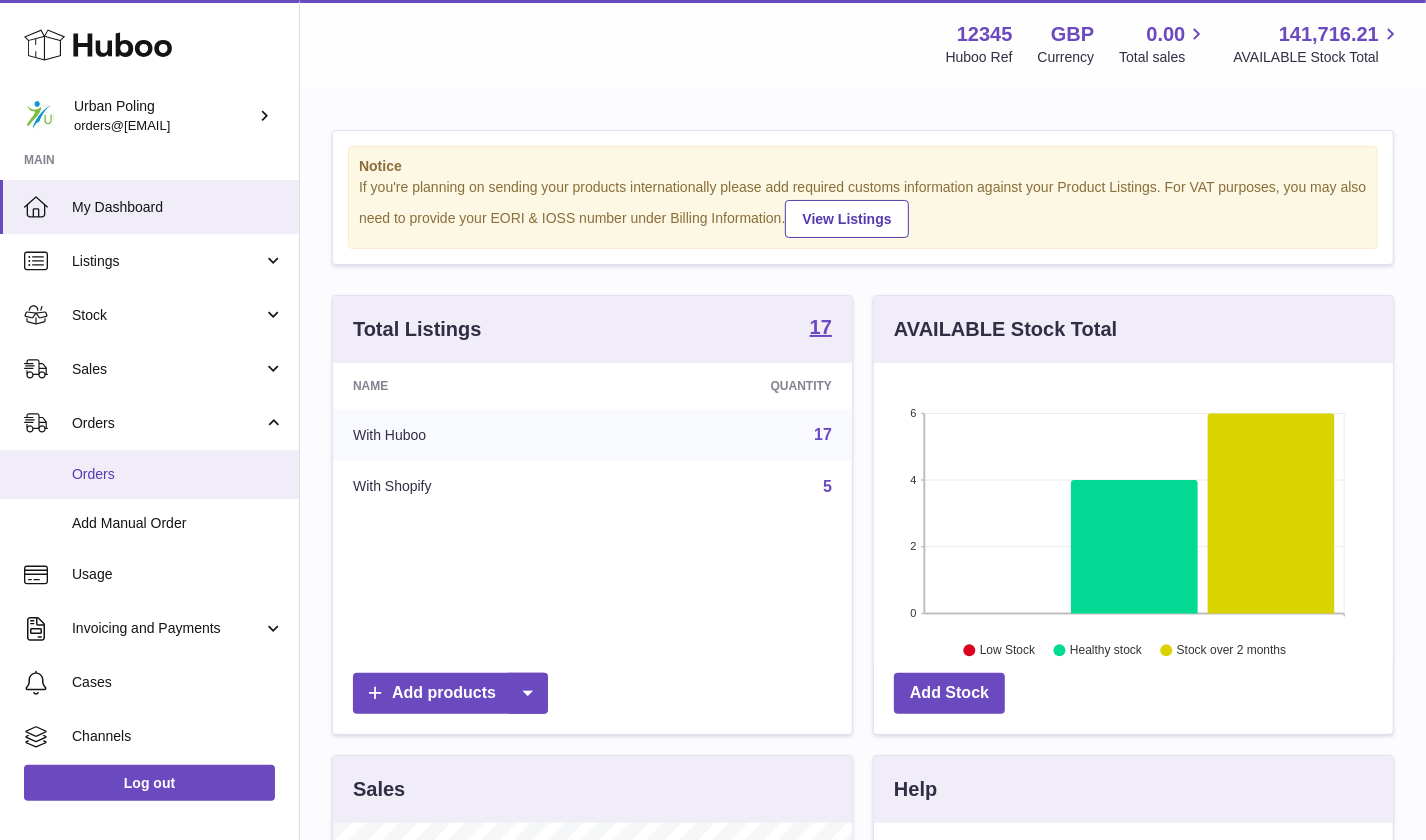 click on "Orders" at bounding box center (178, 474) 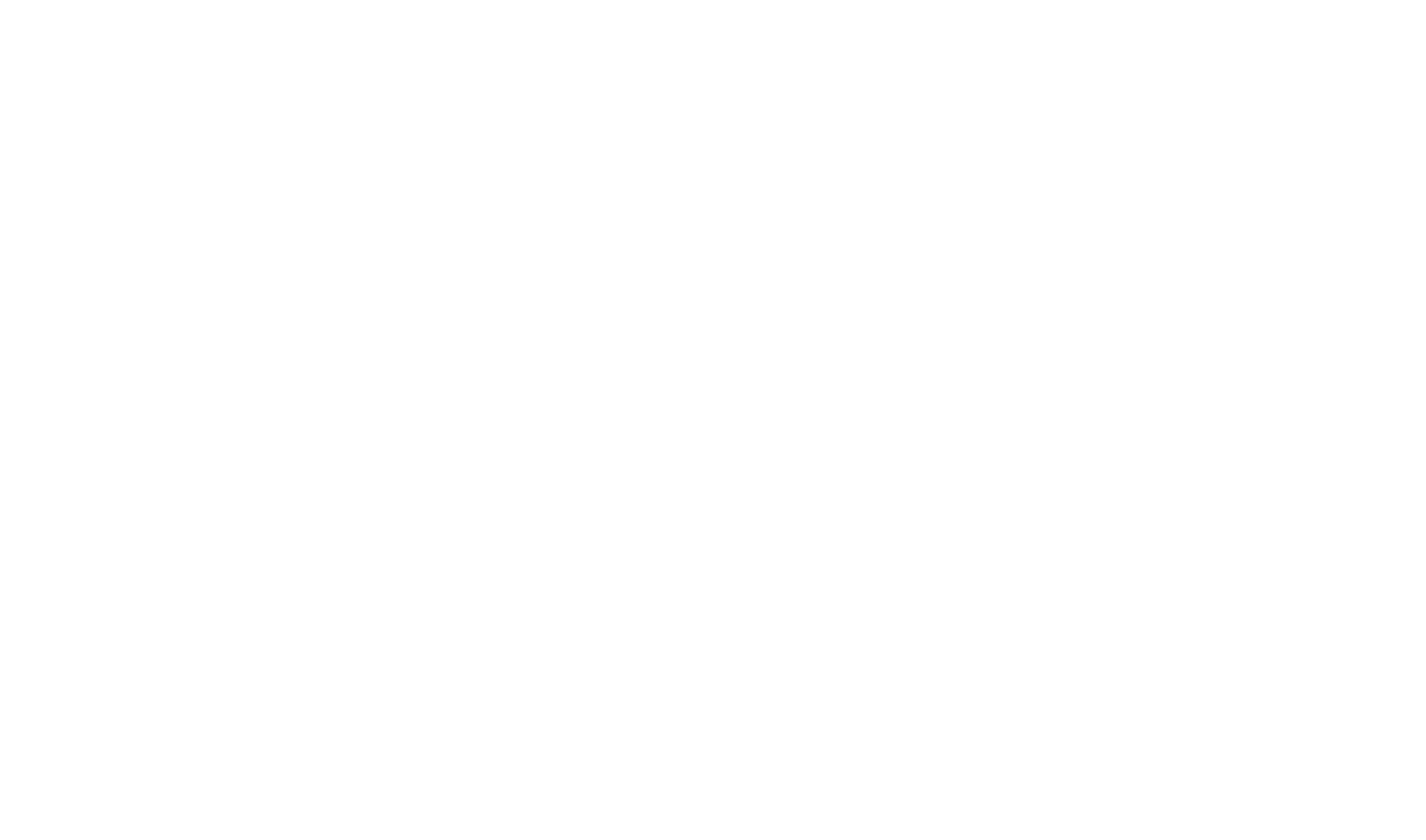 scroll, scrollTop: 0, scrollLeft: 0, axis: both 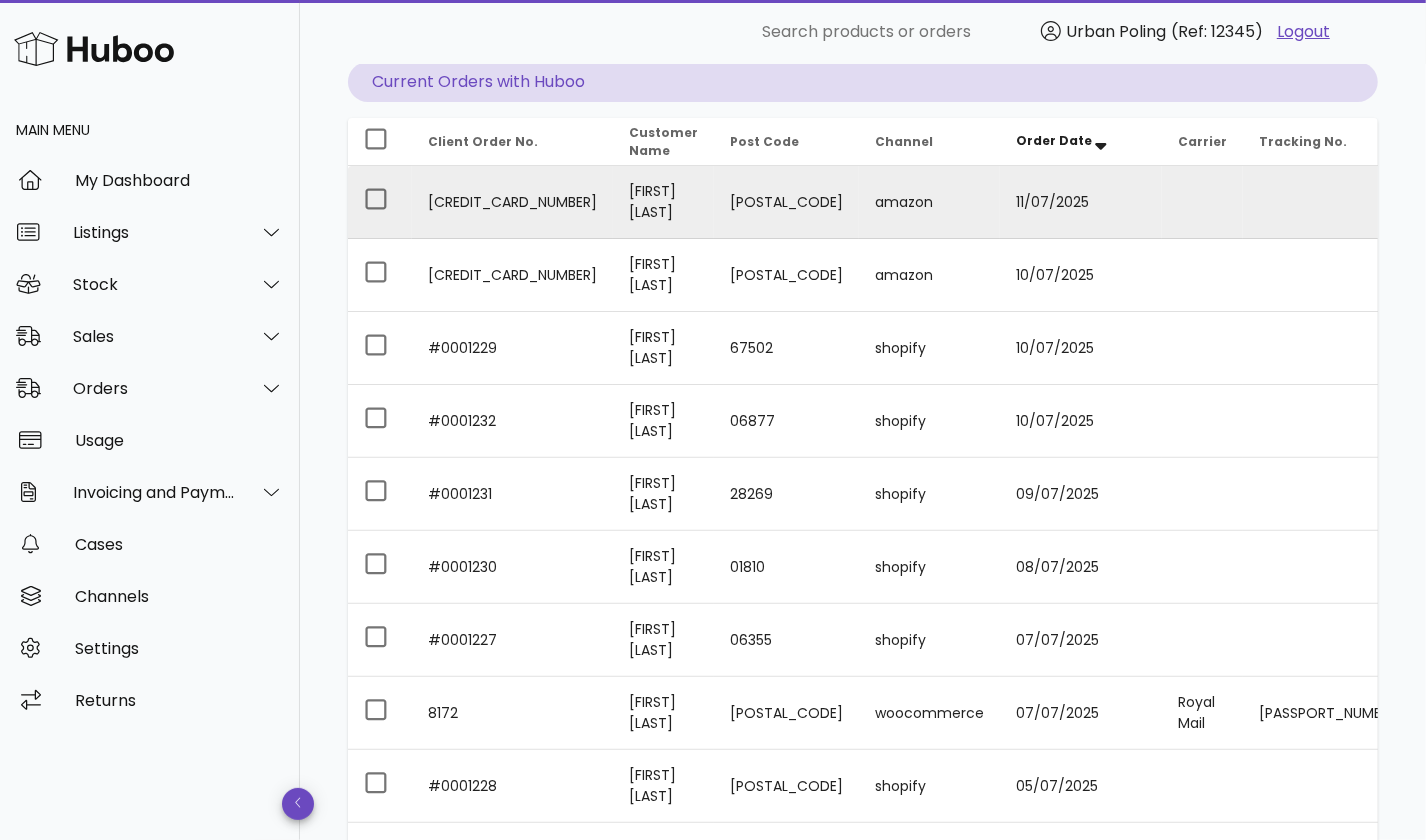 click 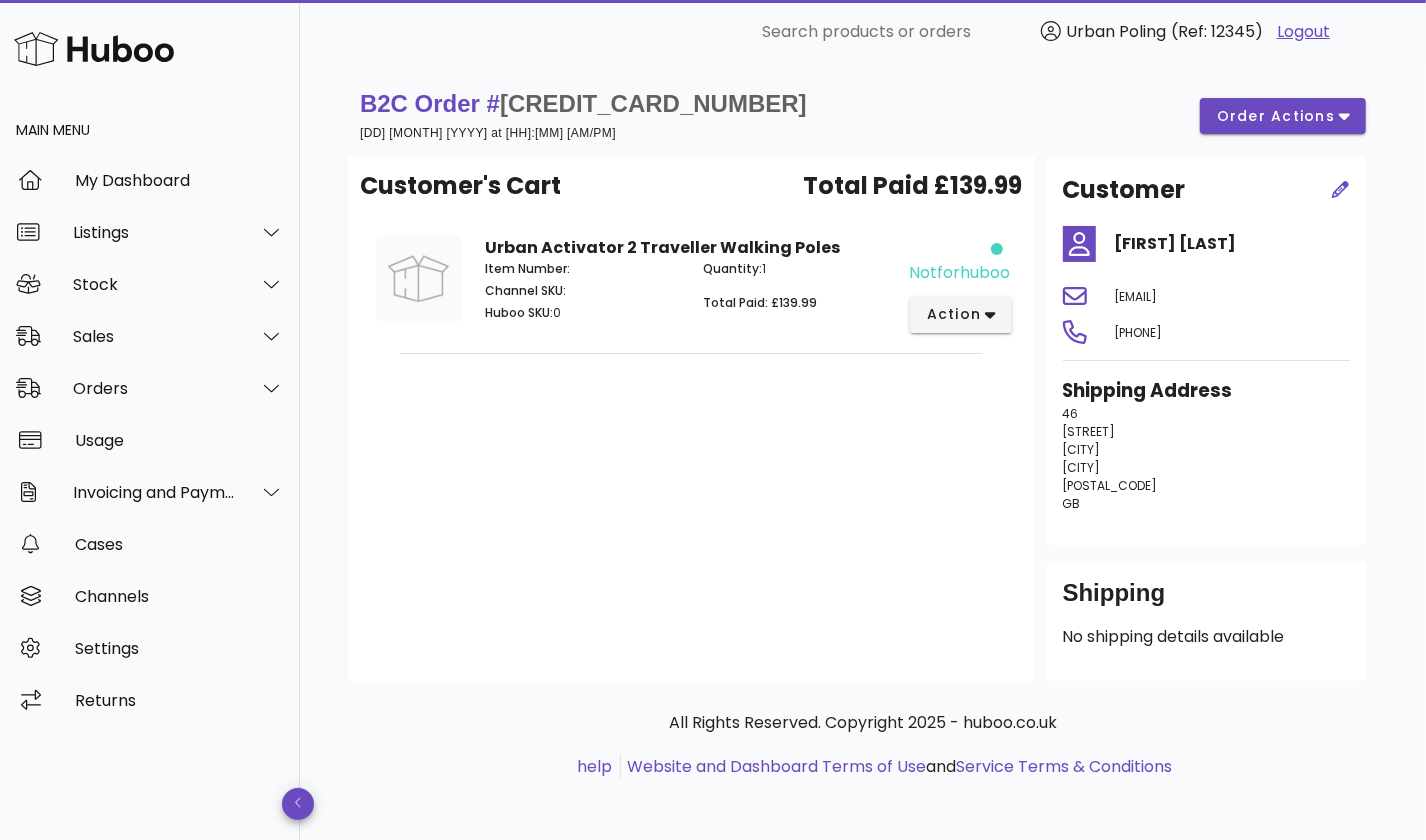 scroll, scrollTop: 0, scrollLeft: 0, axis: both 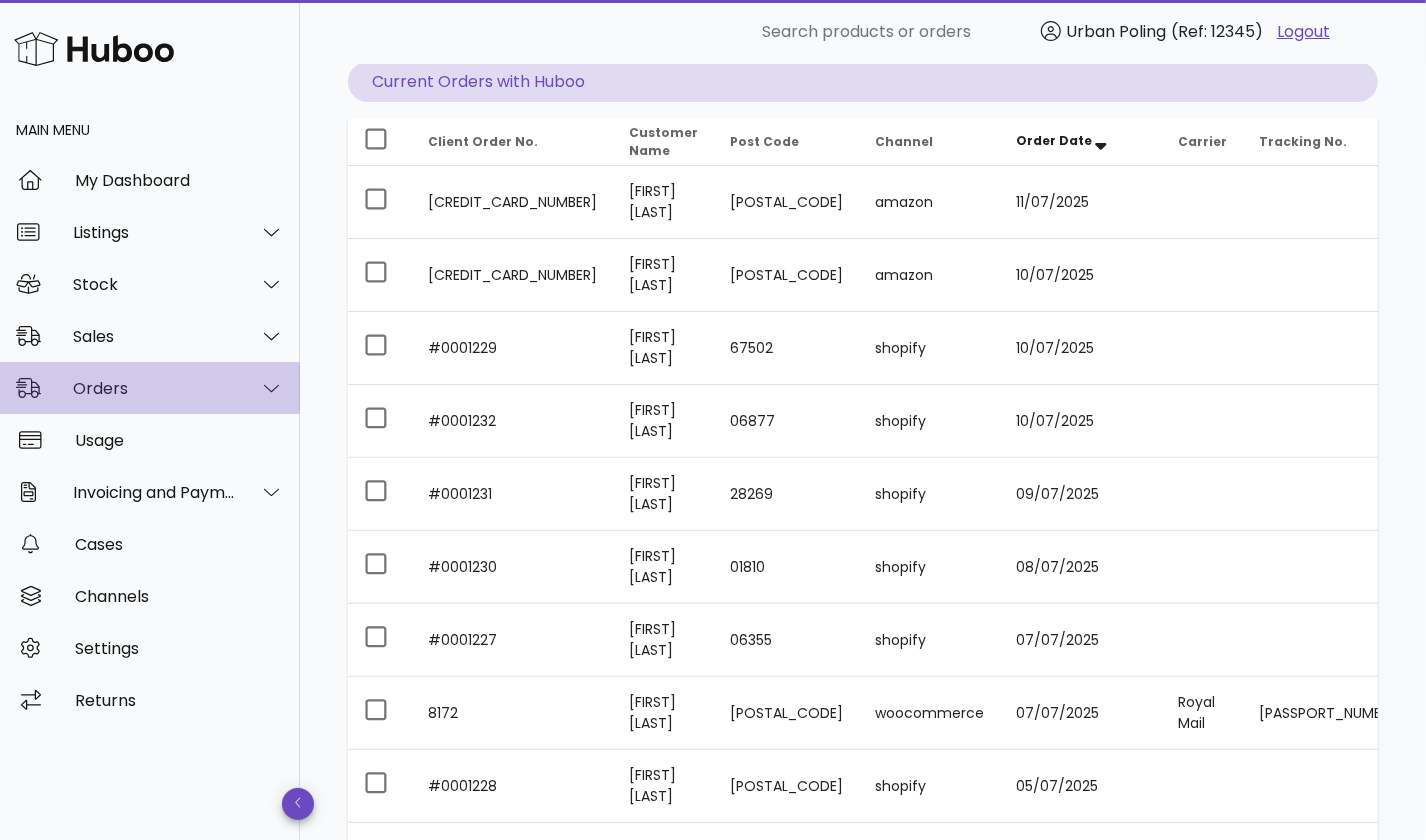 click on "Orders" at bounding box center [154, 388] 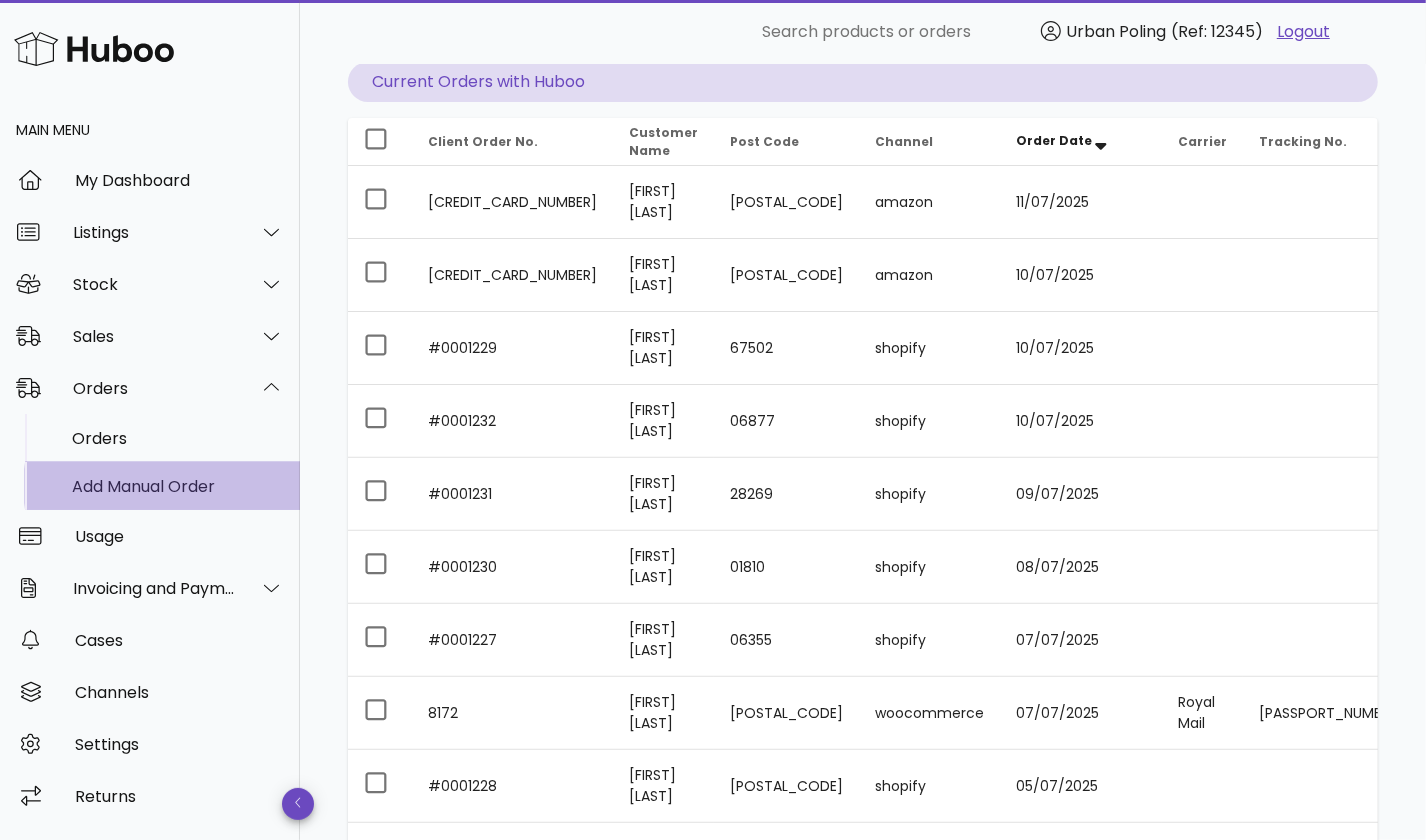 click on "Add Manual Order" at bounding box center (178, 486) 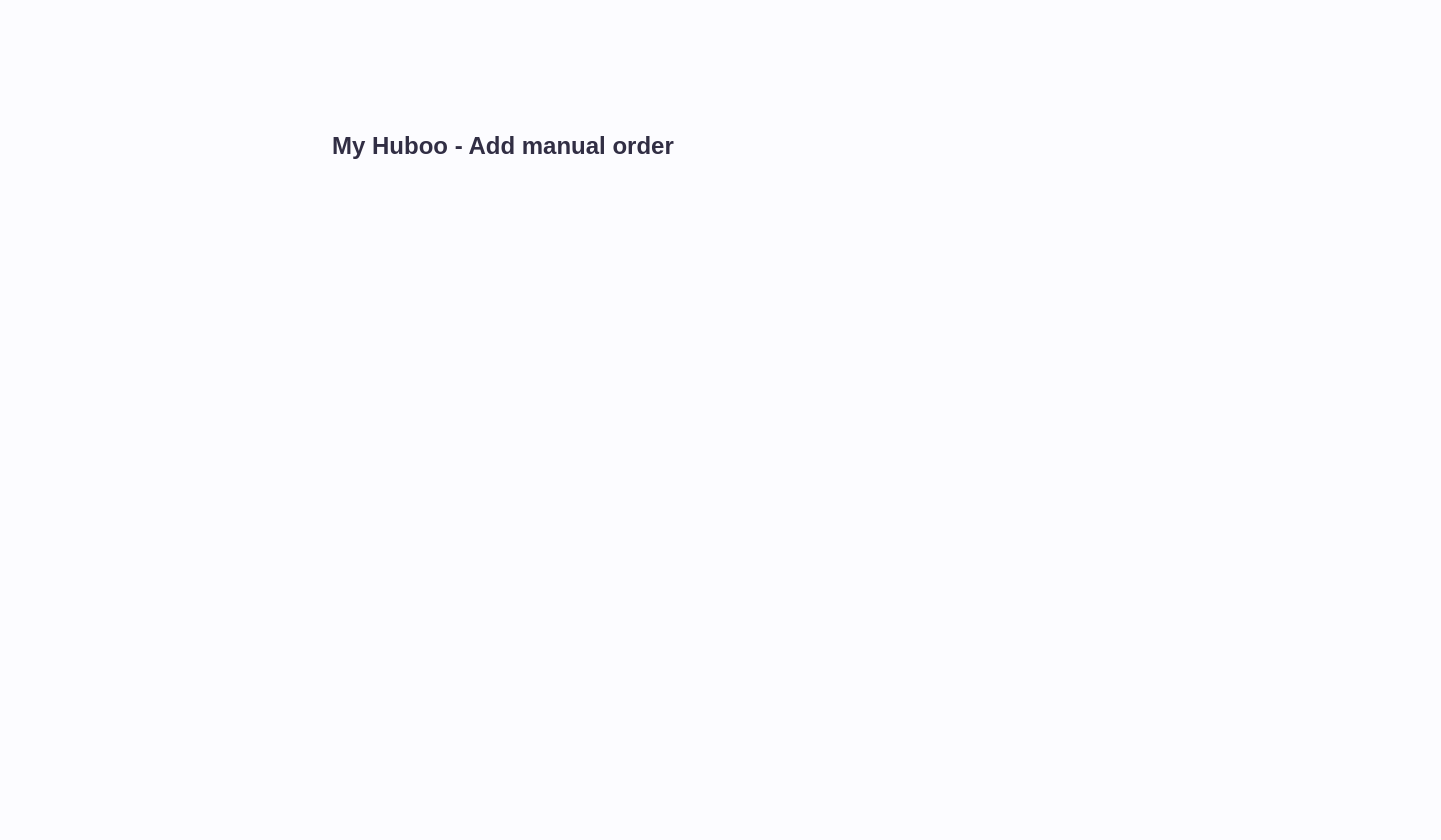 scroll, scrollTop: 0, scrollLeft: 0, axis: both 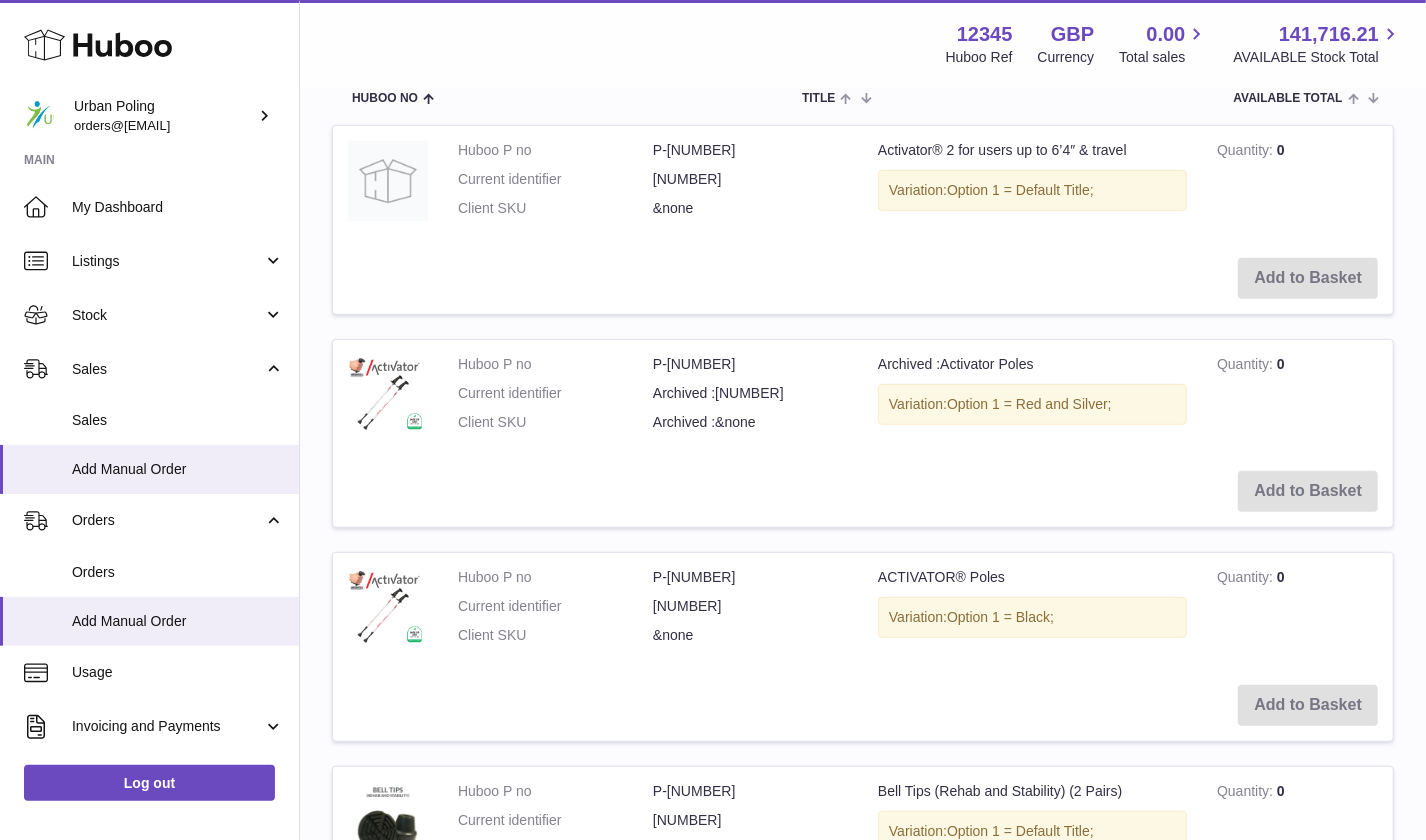 click on "Add to Basket" at bounding box center [863, 491] 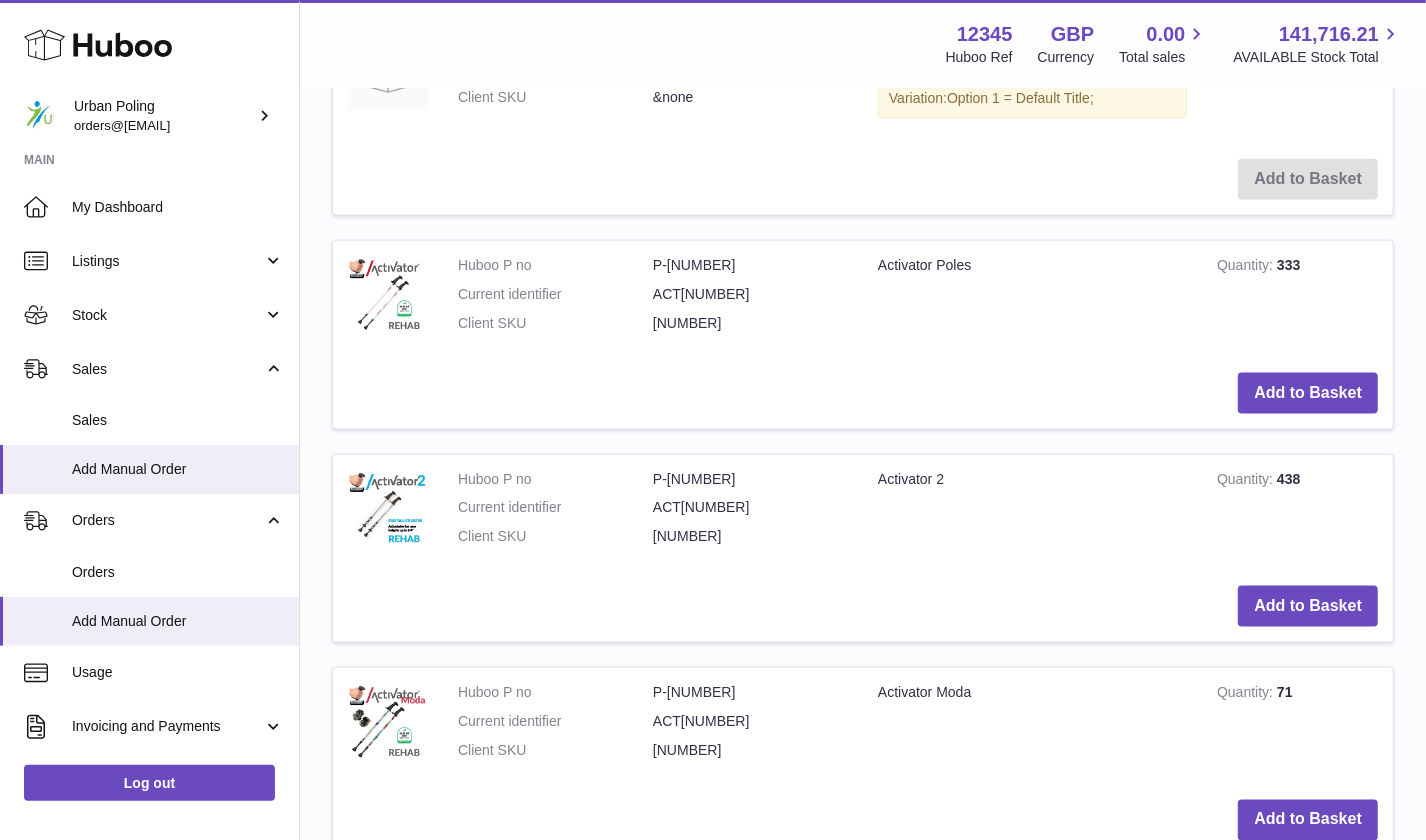 scroll, scrollTop: 1666, scrollLeft: 0, axis: vertical 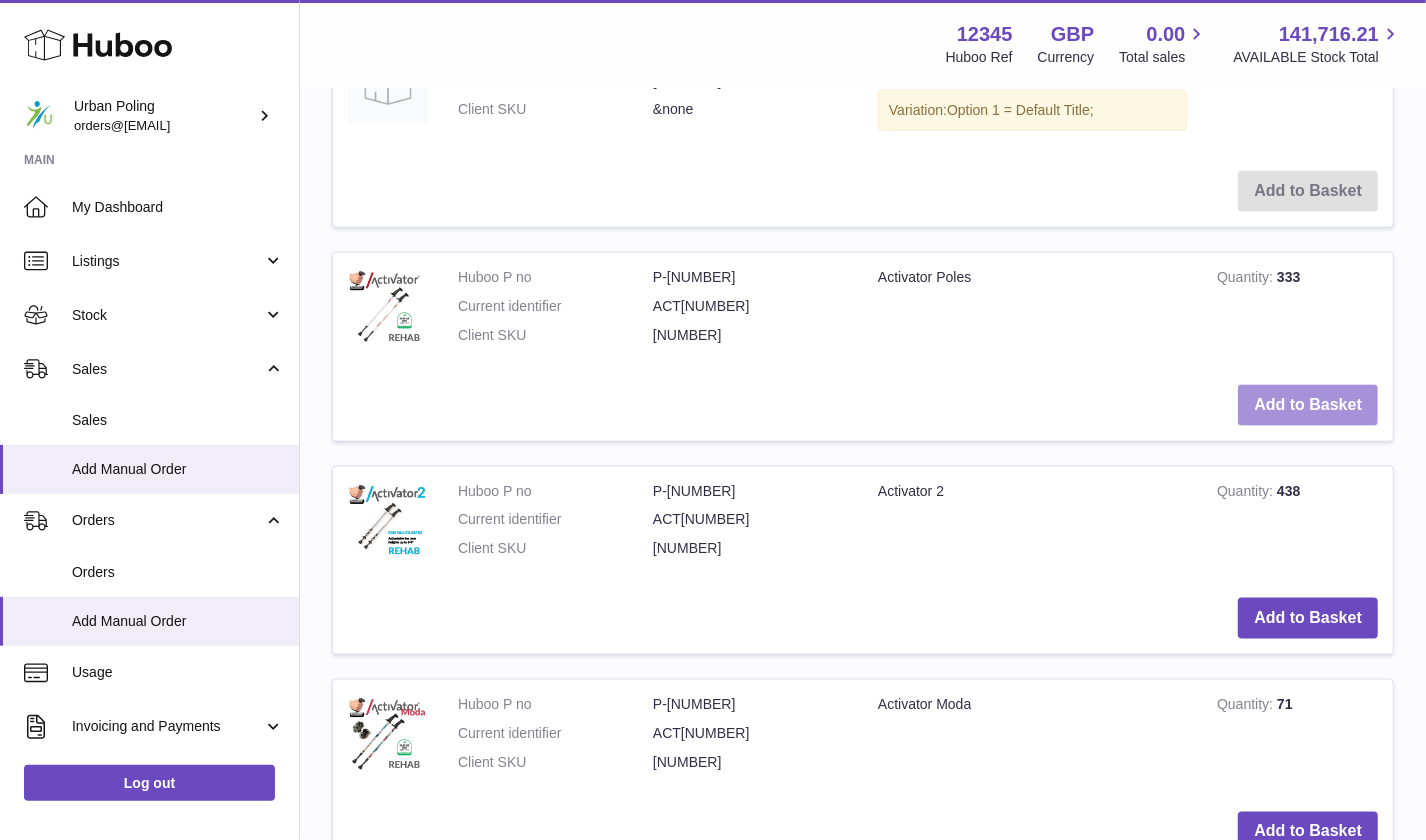 click on "Add to Basket" at bounding box center [1308, 405] 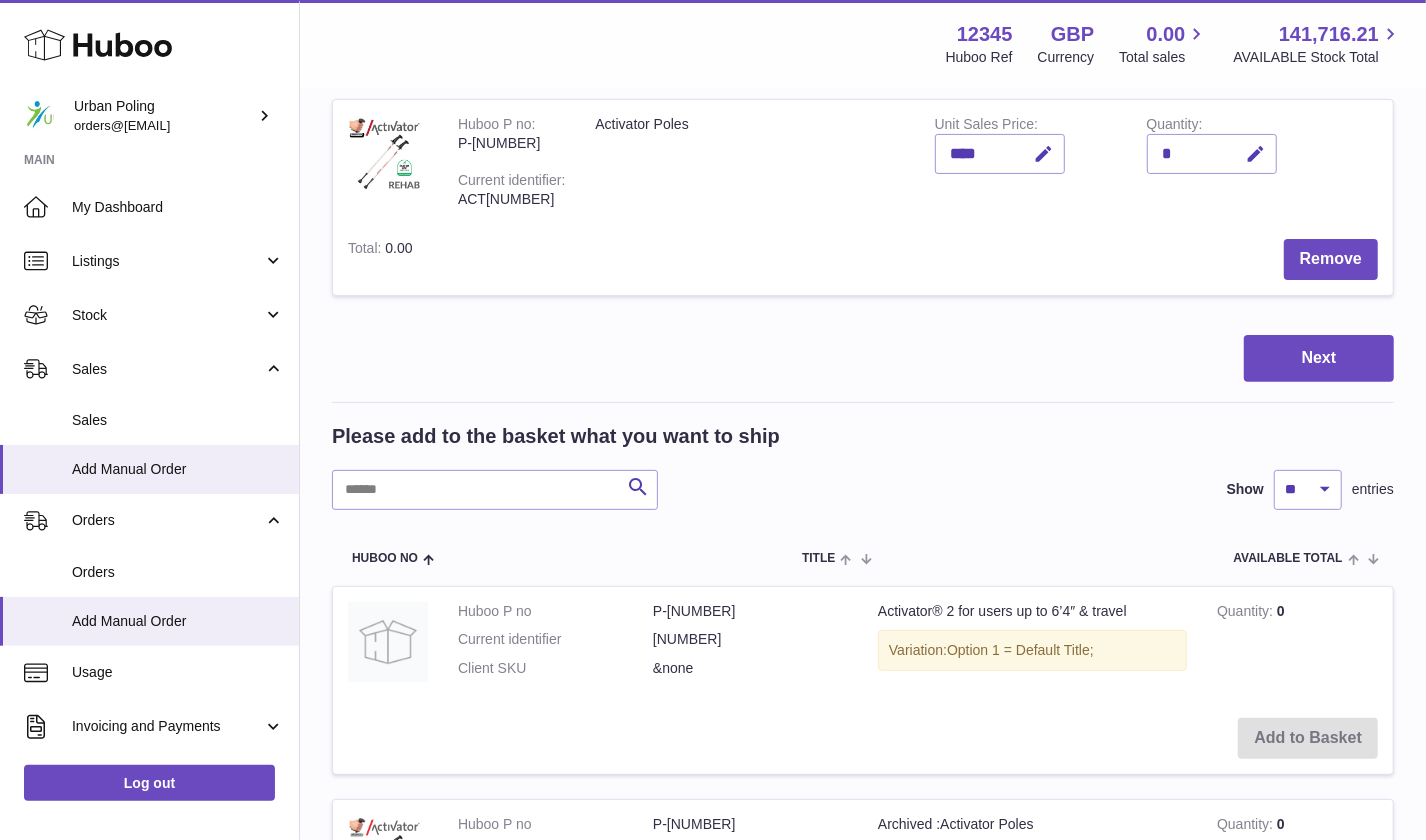 scroll, scrollTop: 0, scrollLeft: 0, axis: both 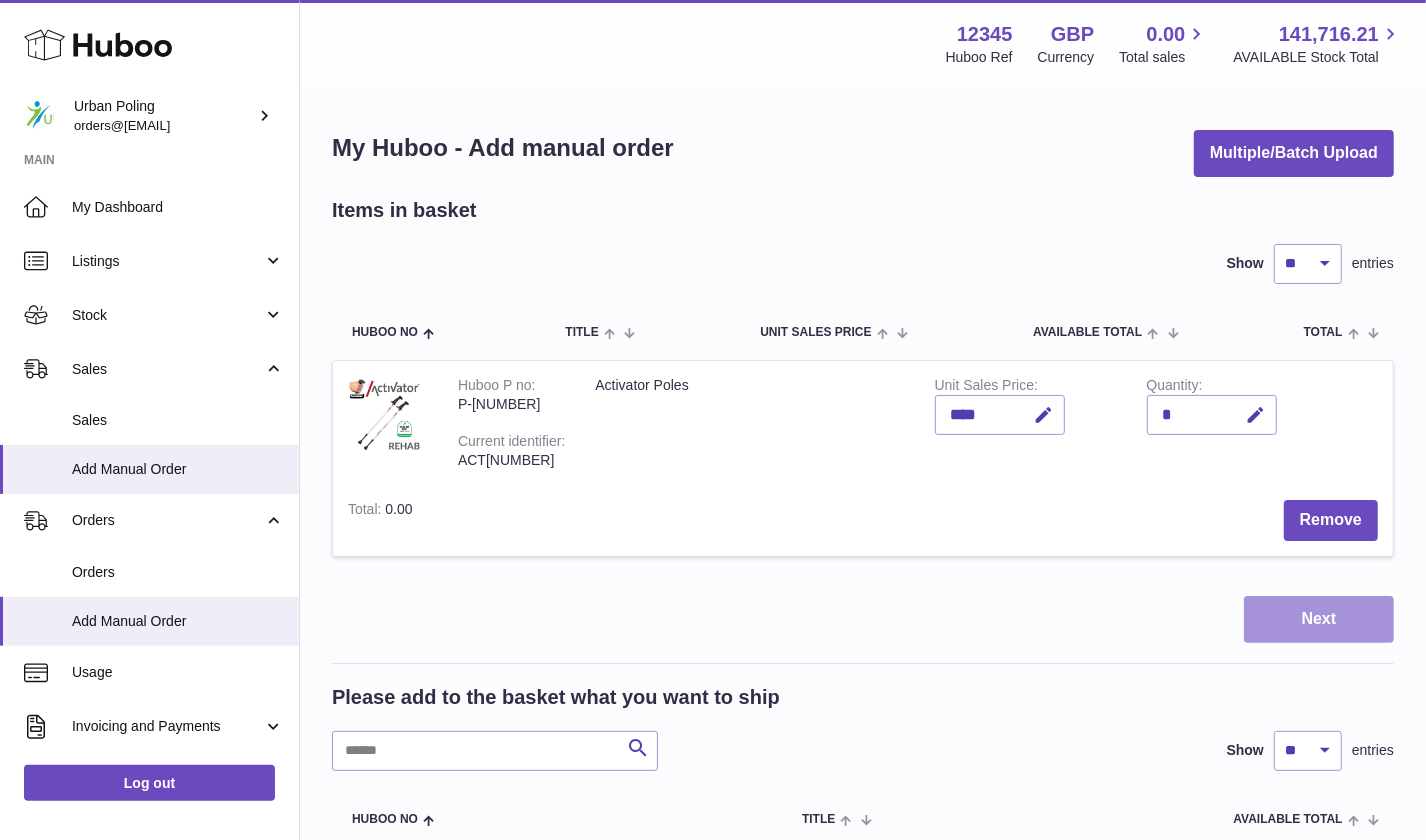 click on "Next" at bounding box center (1319, 619) 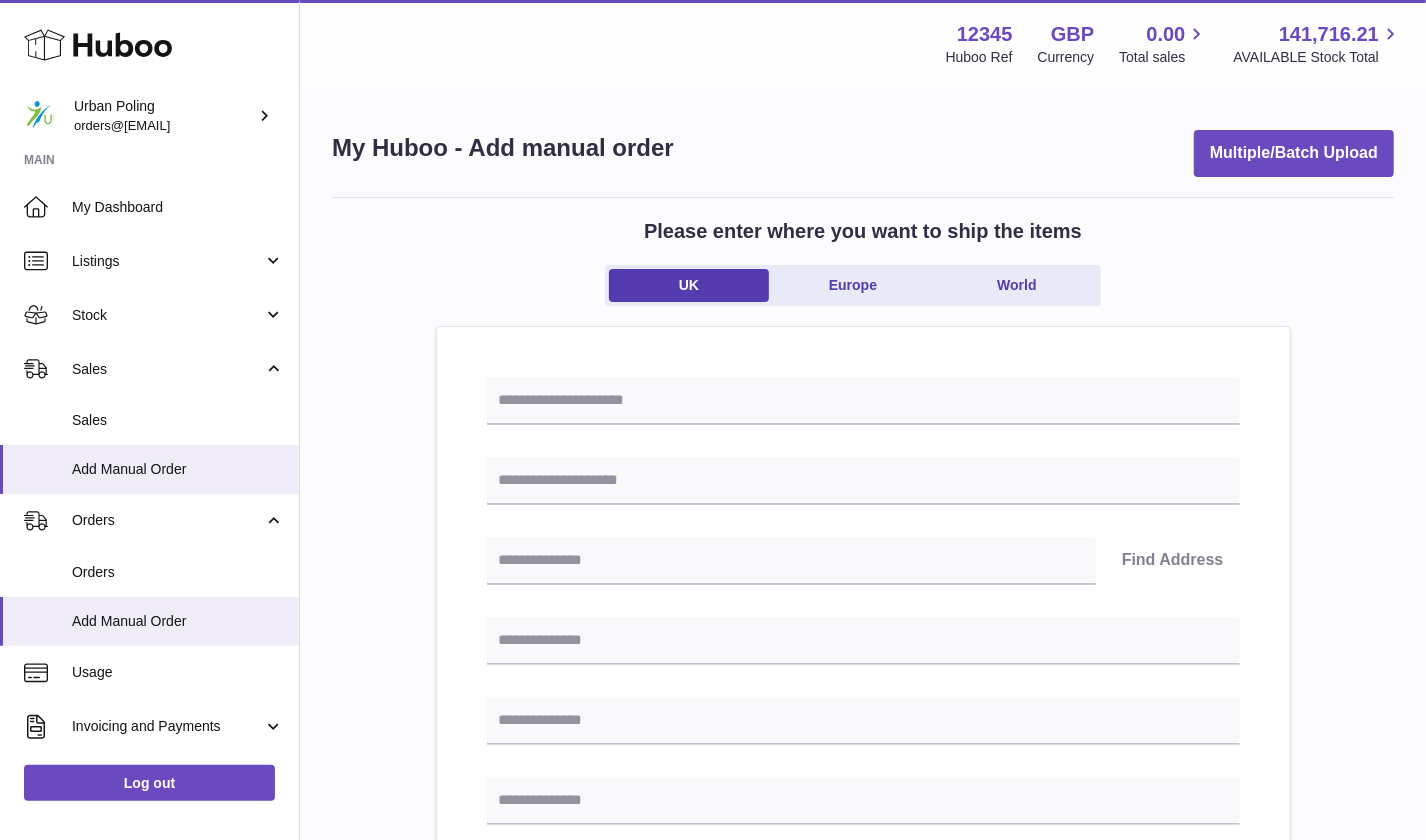 click on "Find Address
Please enter how you want to ship             Loading...
You require an order to be fulfilled which is going directly to another business or retailer rather than directly to a consumer. Please ensure you have contacted our customer service department for further information relating to any associated costs and (order completion) timescales, before proceeding.
Optional extra fields             Loading...       This will appear on the packing slip. e.g. 'Please contact us through Amazon'
B2C
Loading..." at bounding box center [863, 922] 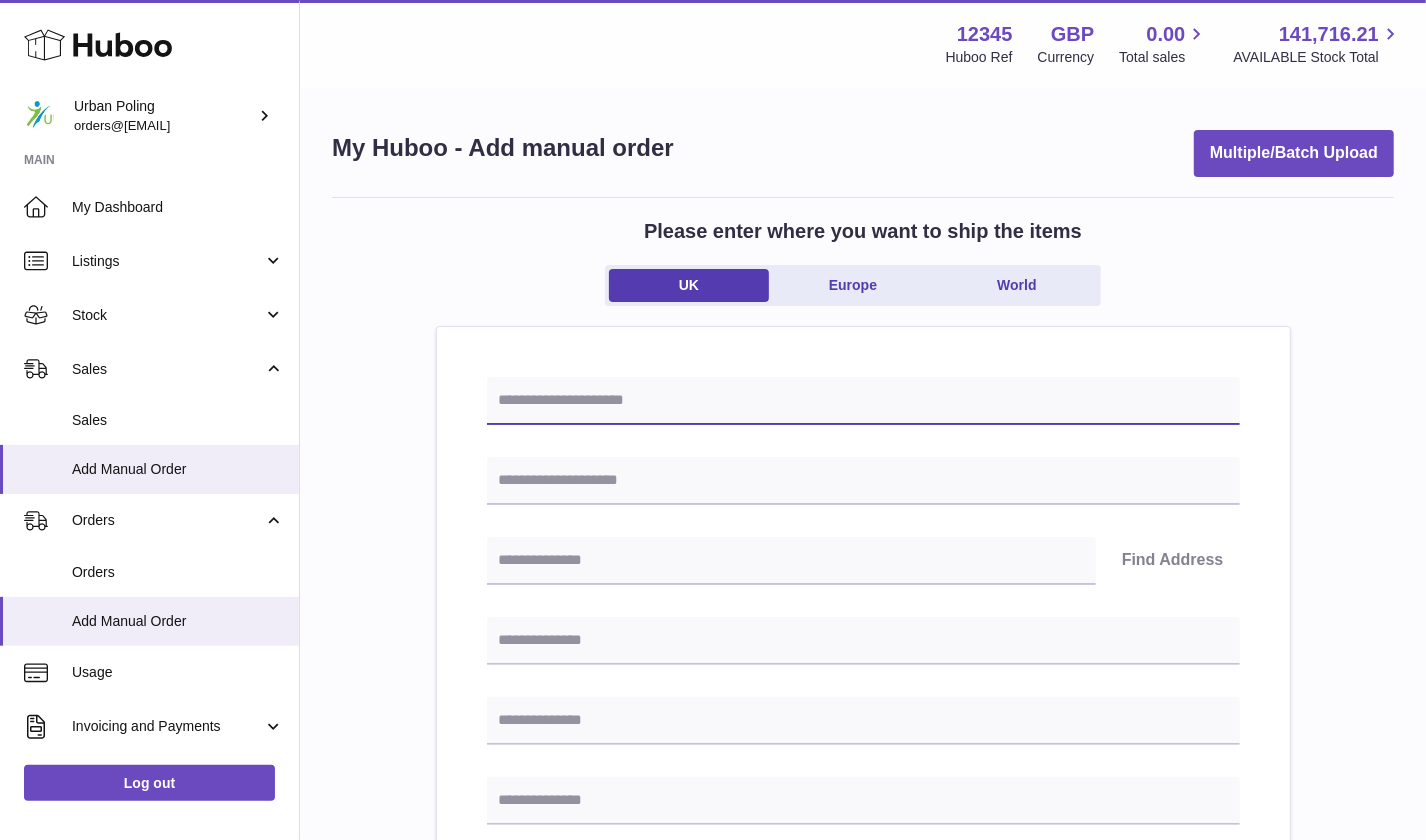 click at bounding box center (863, 401) 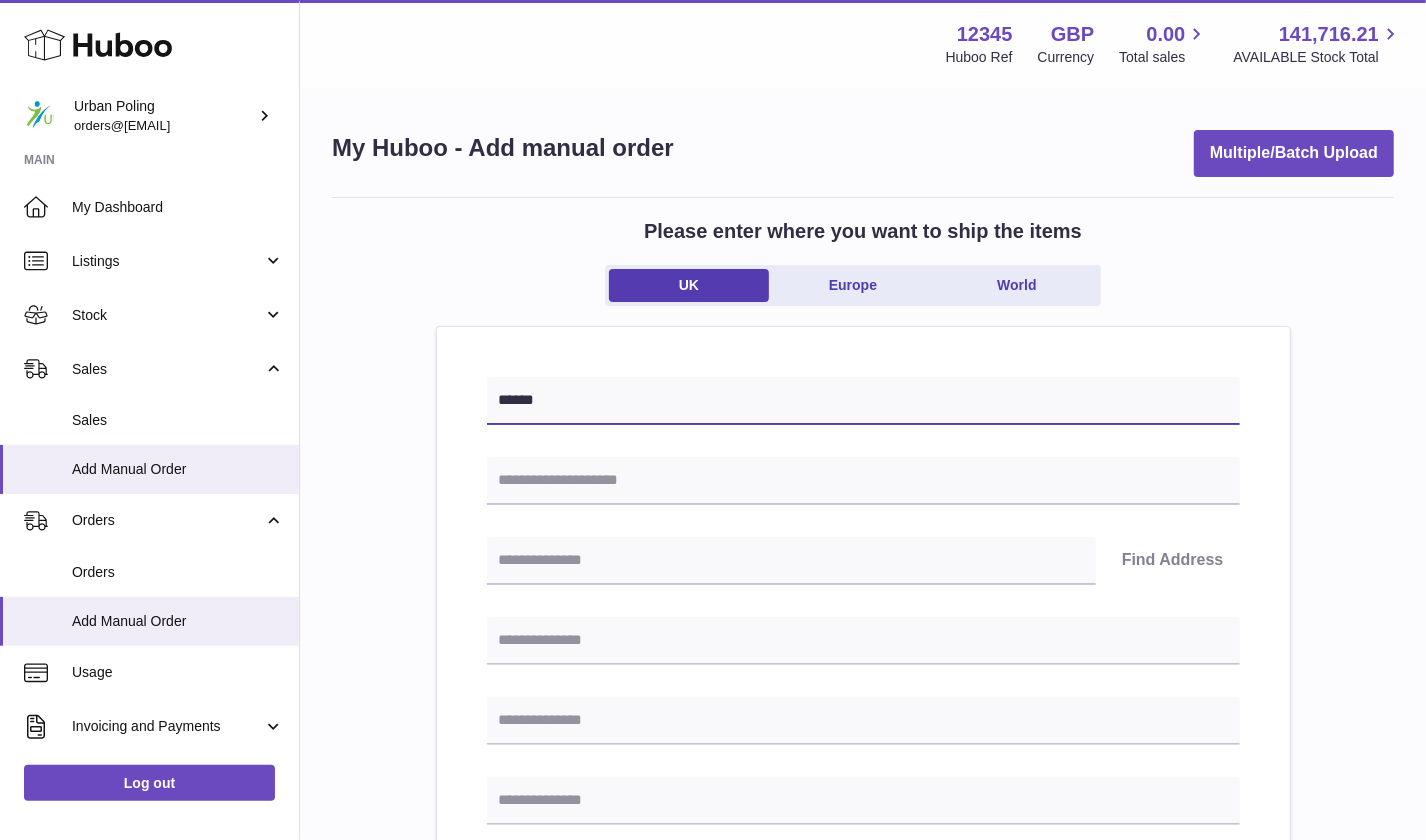 type on "******" 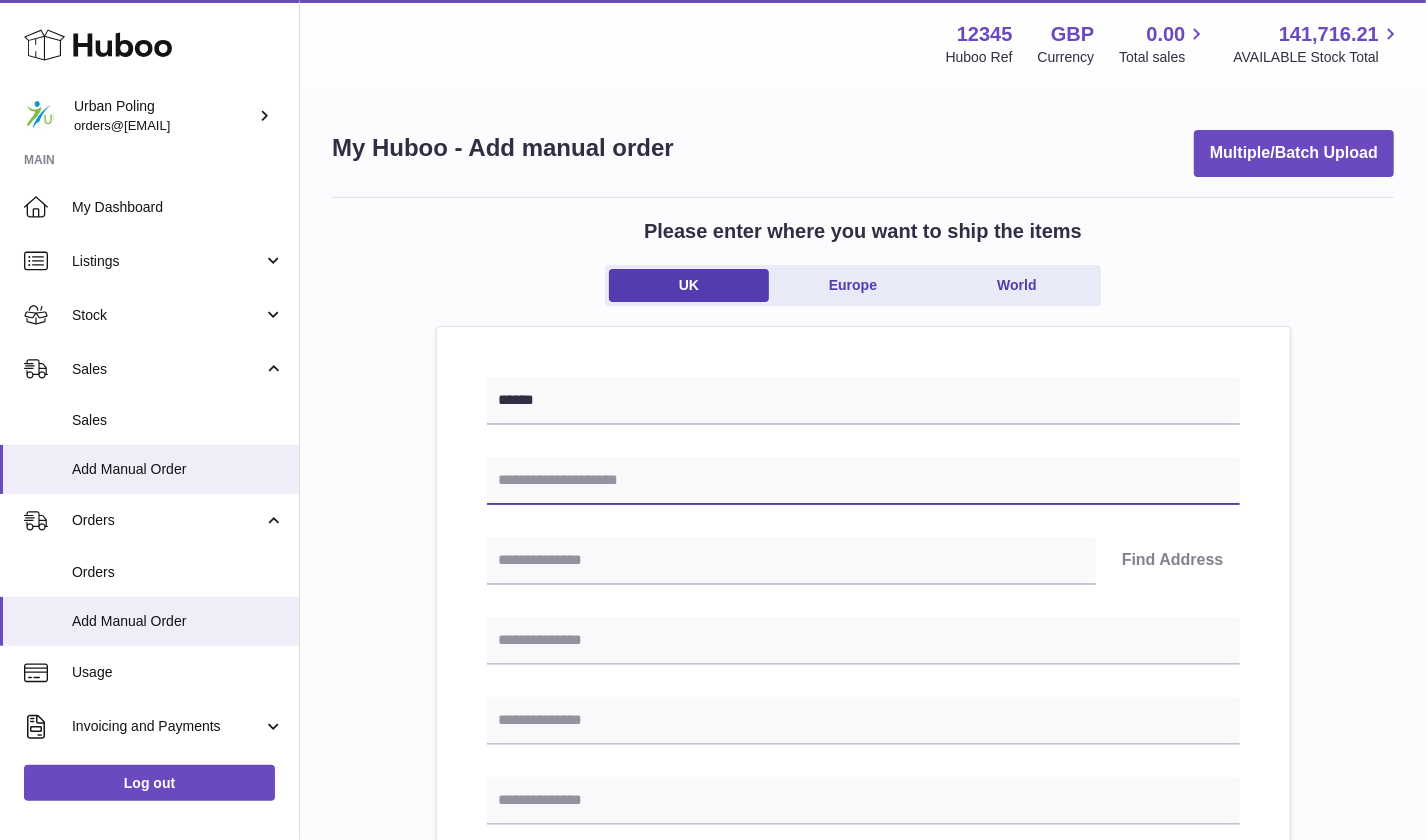 click at bounding box center [863, 481] 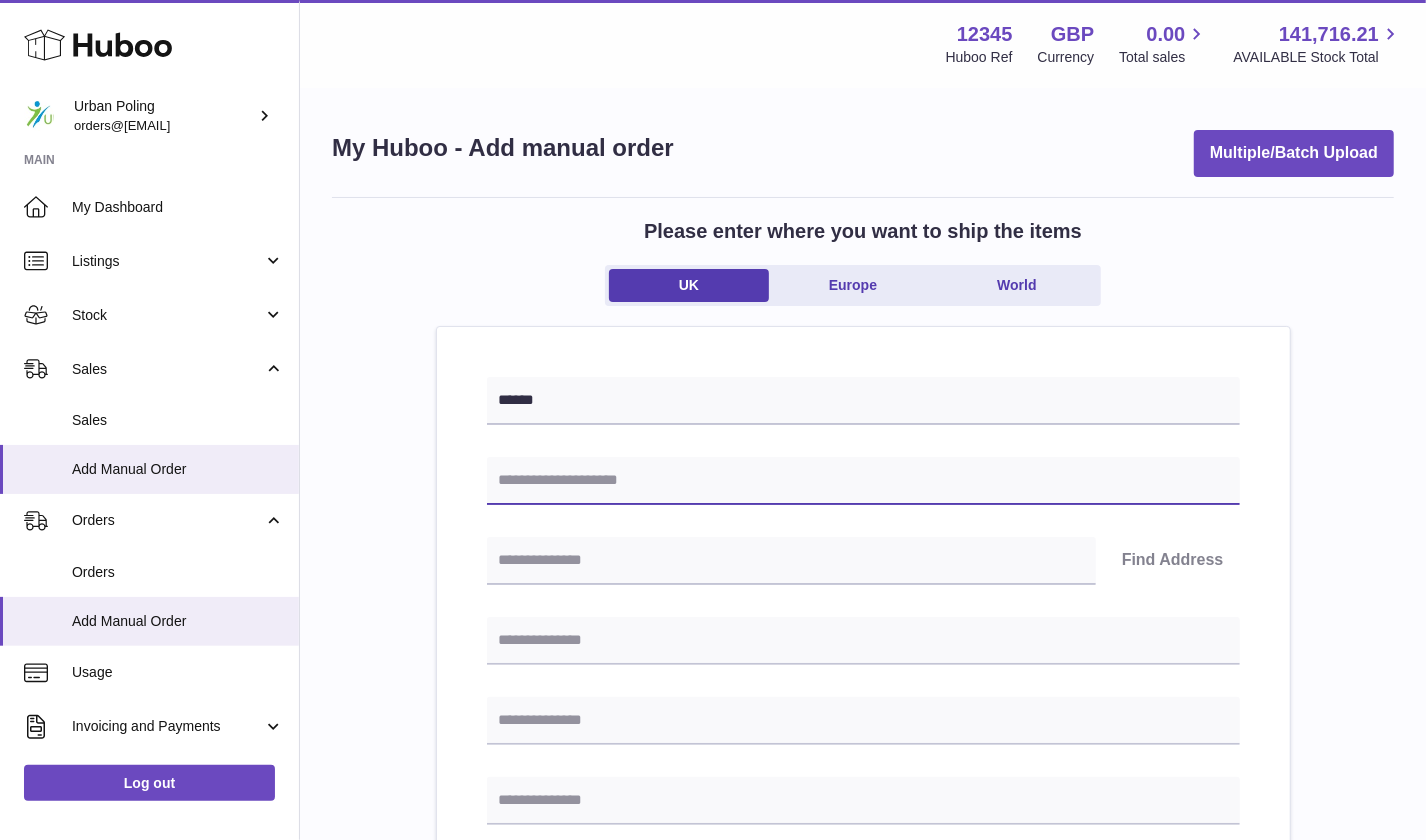 paste on "**********" 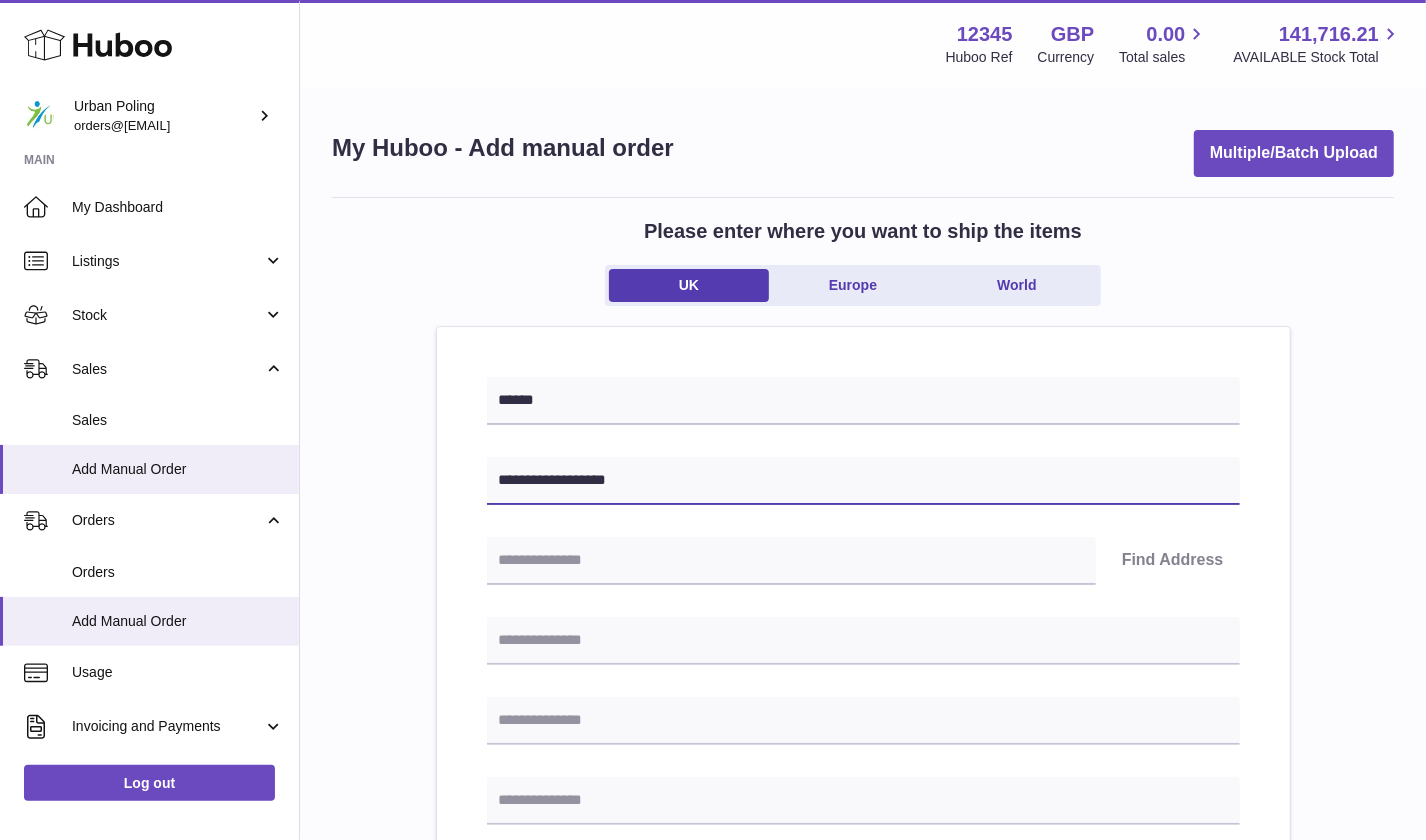 type on "**********" 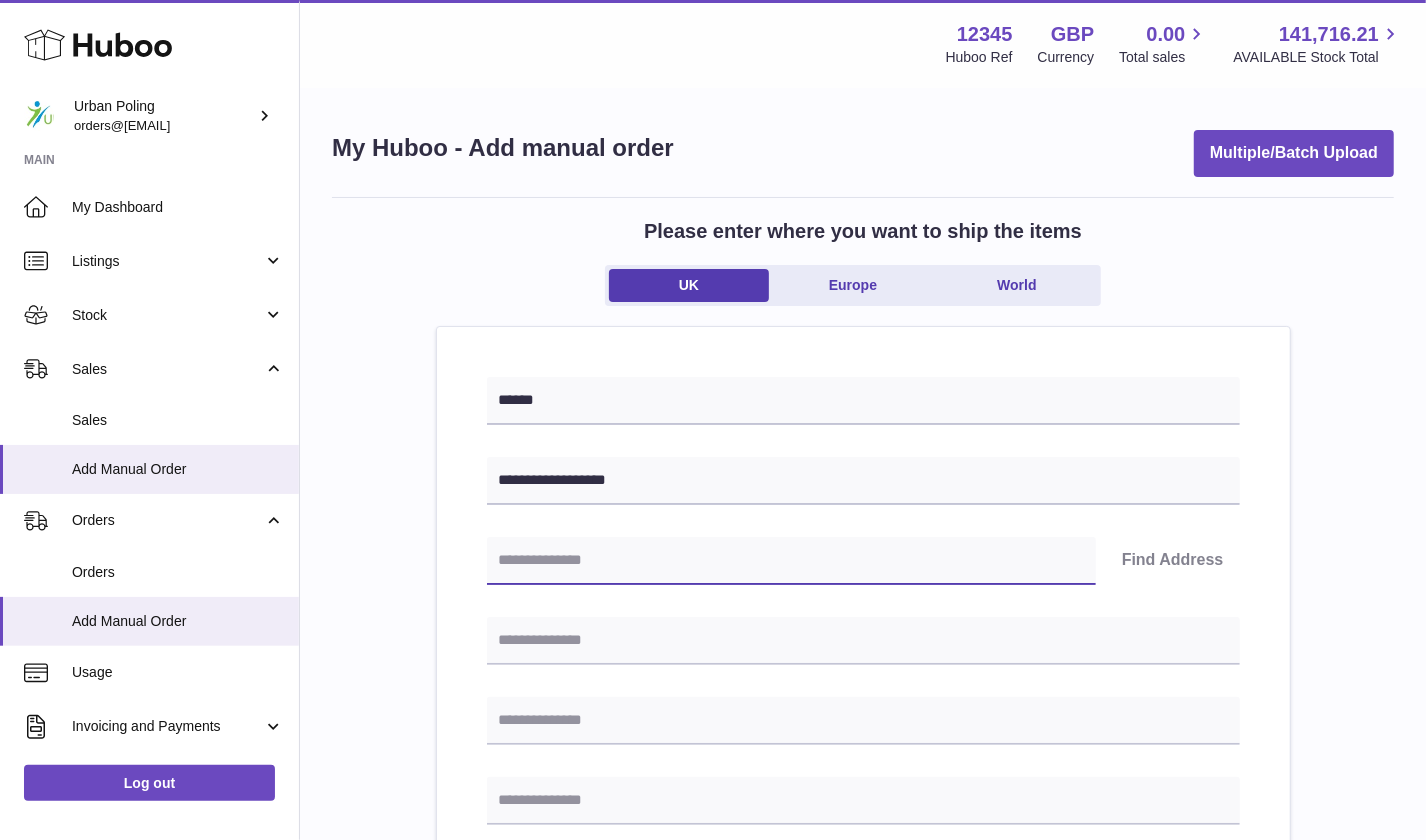 click at bounding box center (791, 561) 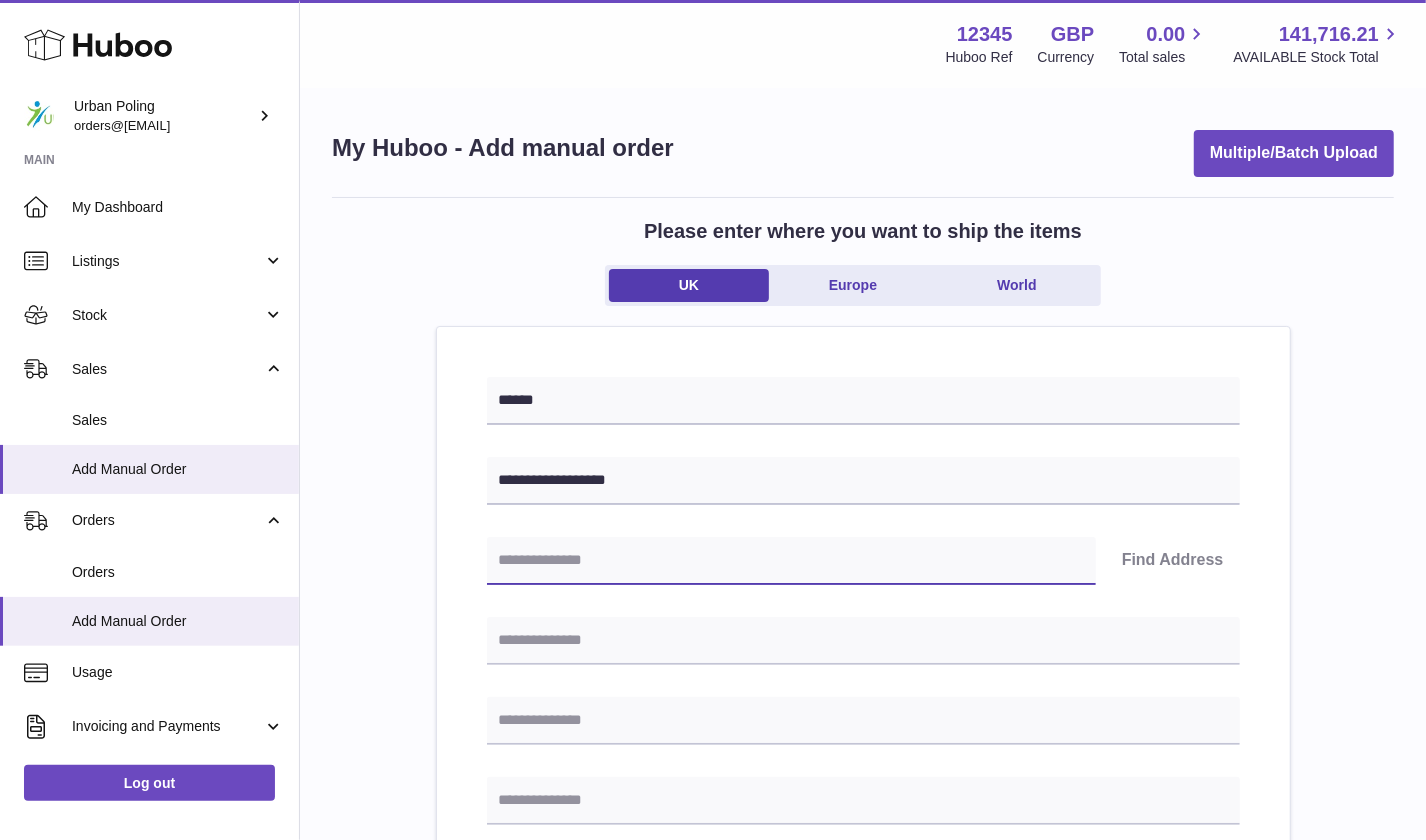 paste on "*******" 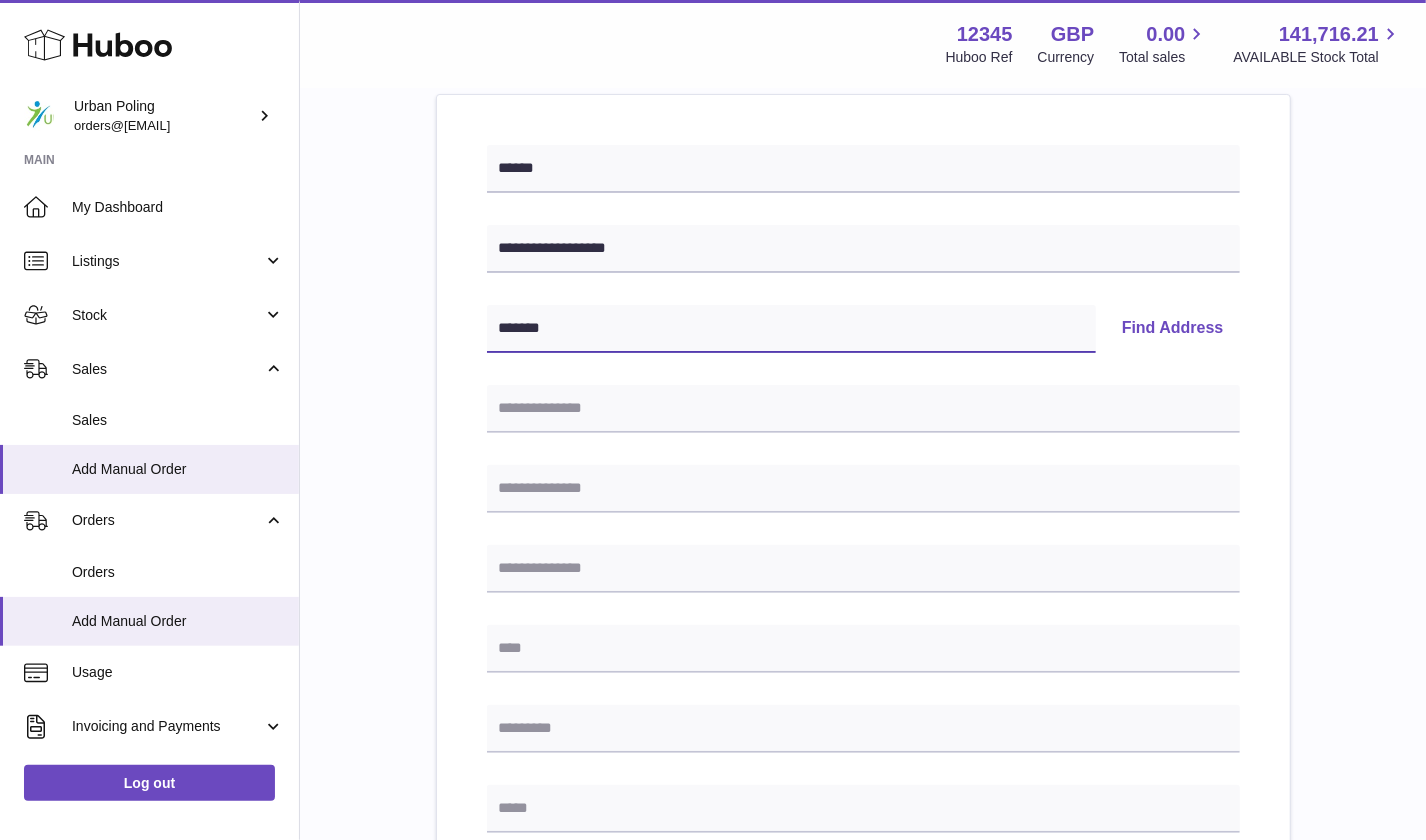 scroll, scrollTop: 233, scrollLeft: 0, axis: vertical 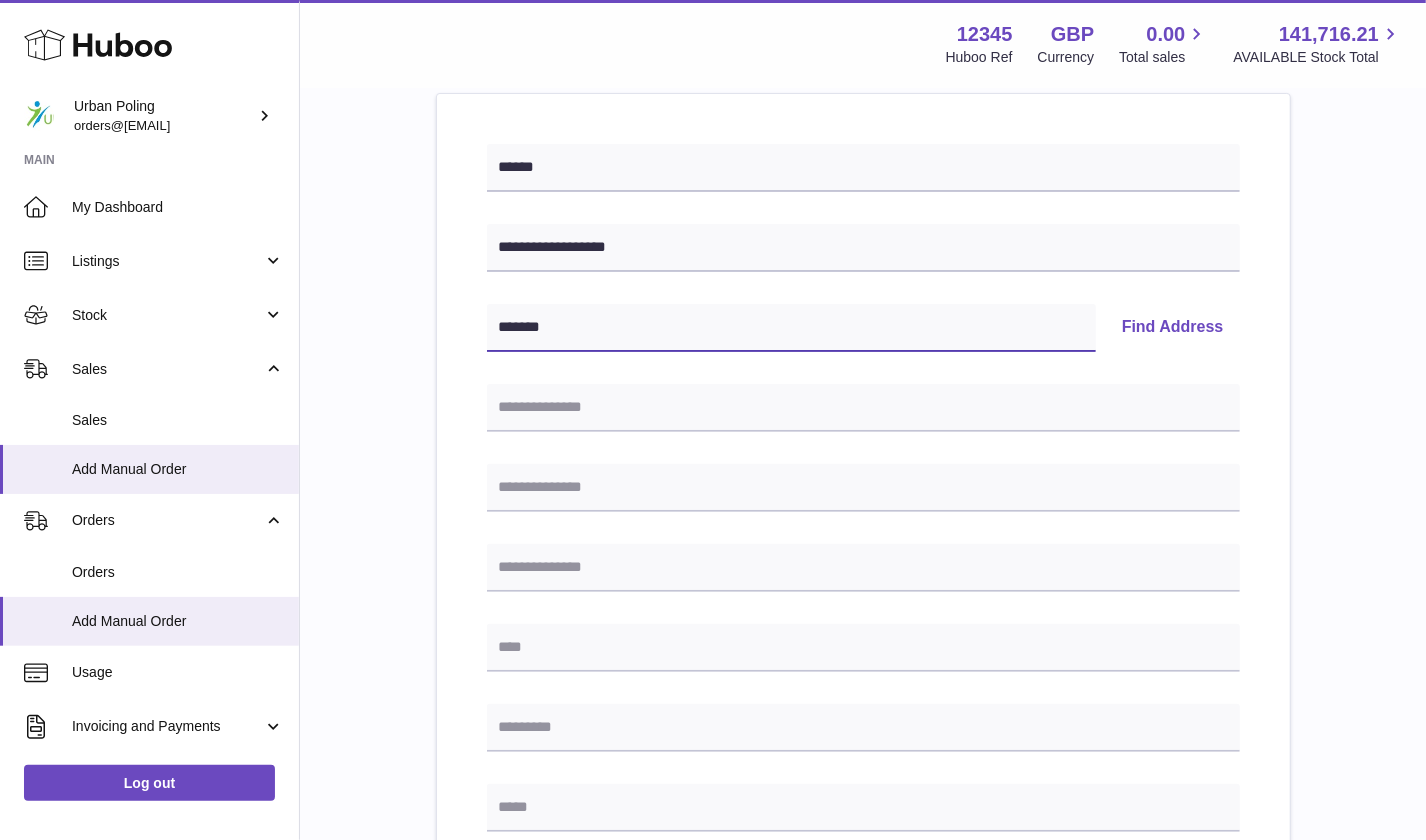 type on "*******" 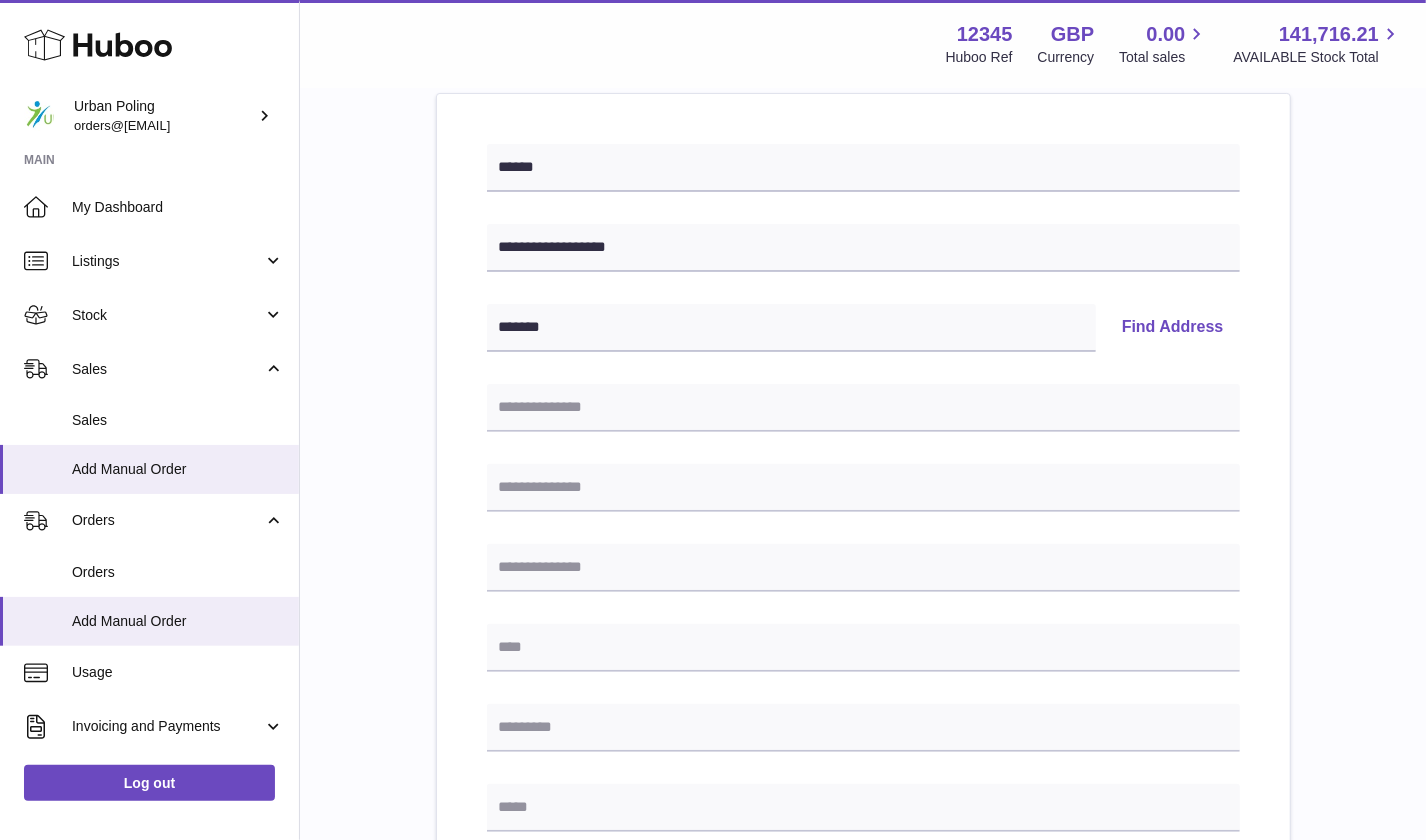 click on "Find Address" at bounding box center (1173, 328) 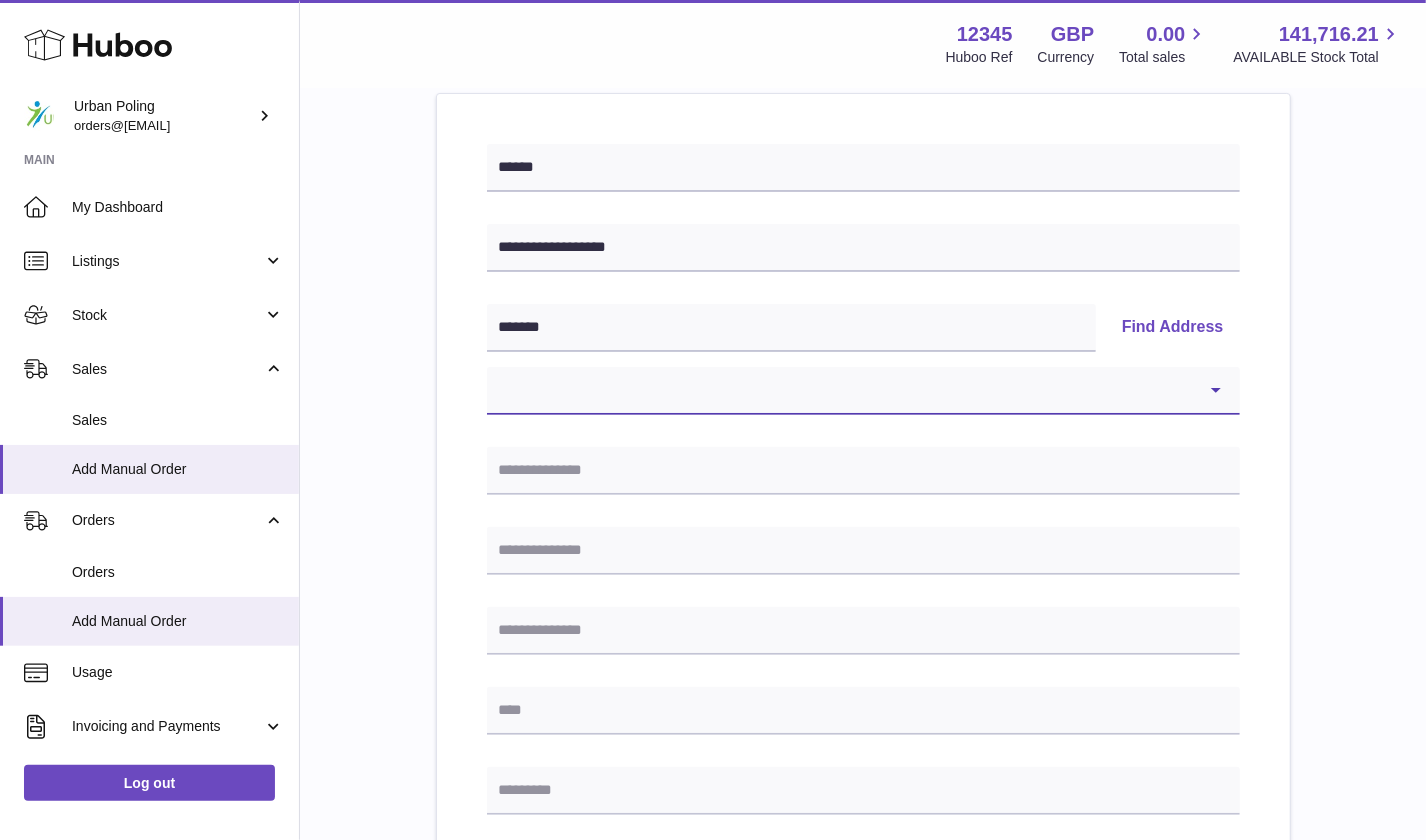 click on "**********" at bounding box center (863, 391) 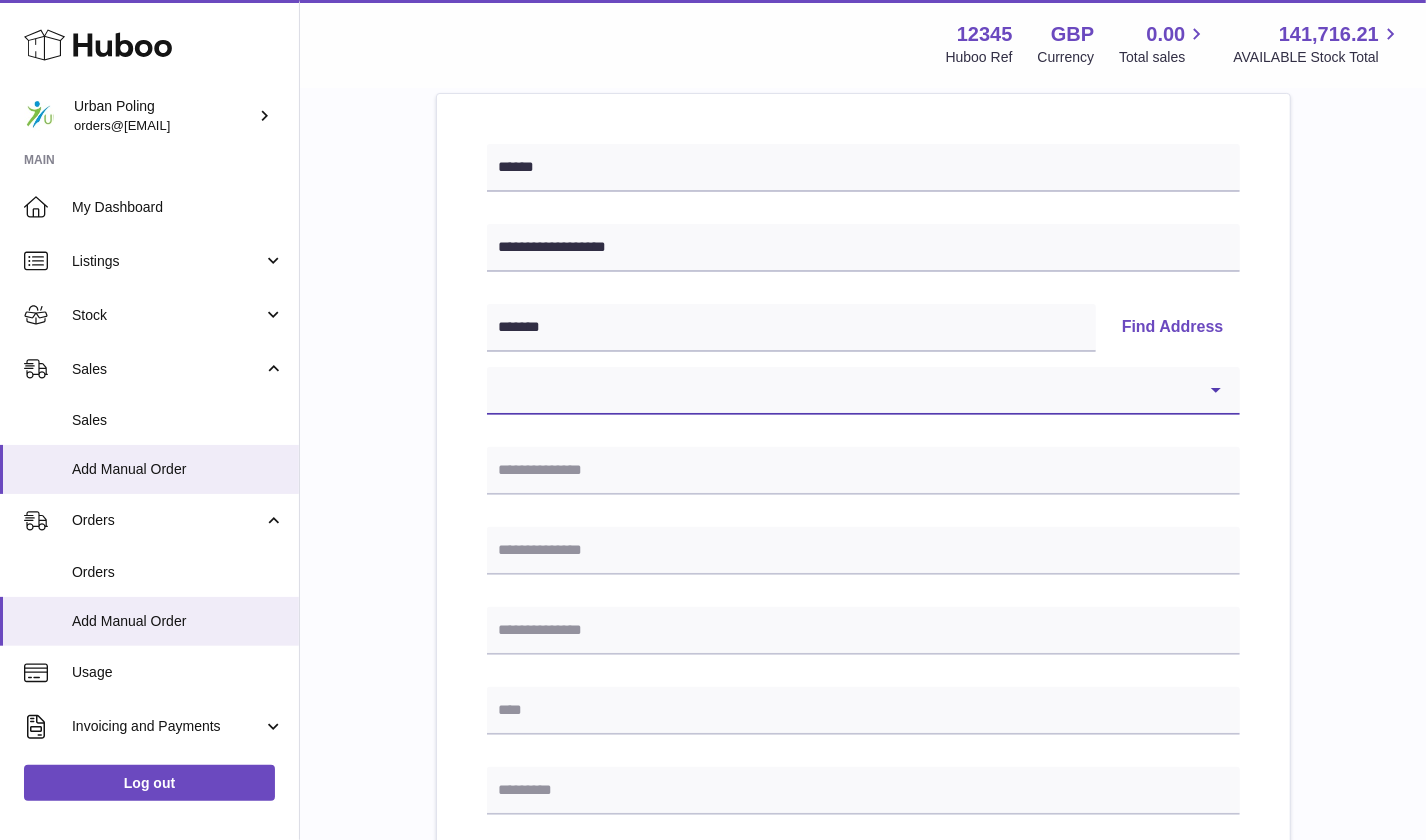 select on "**" 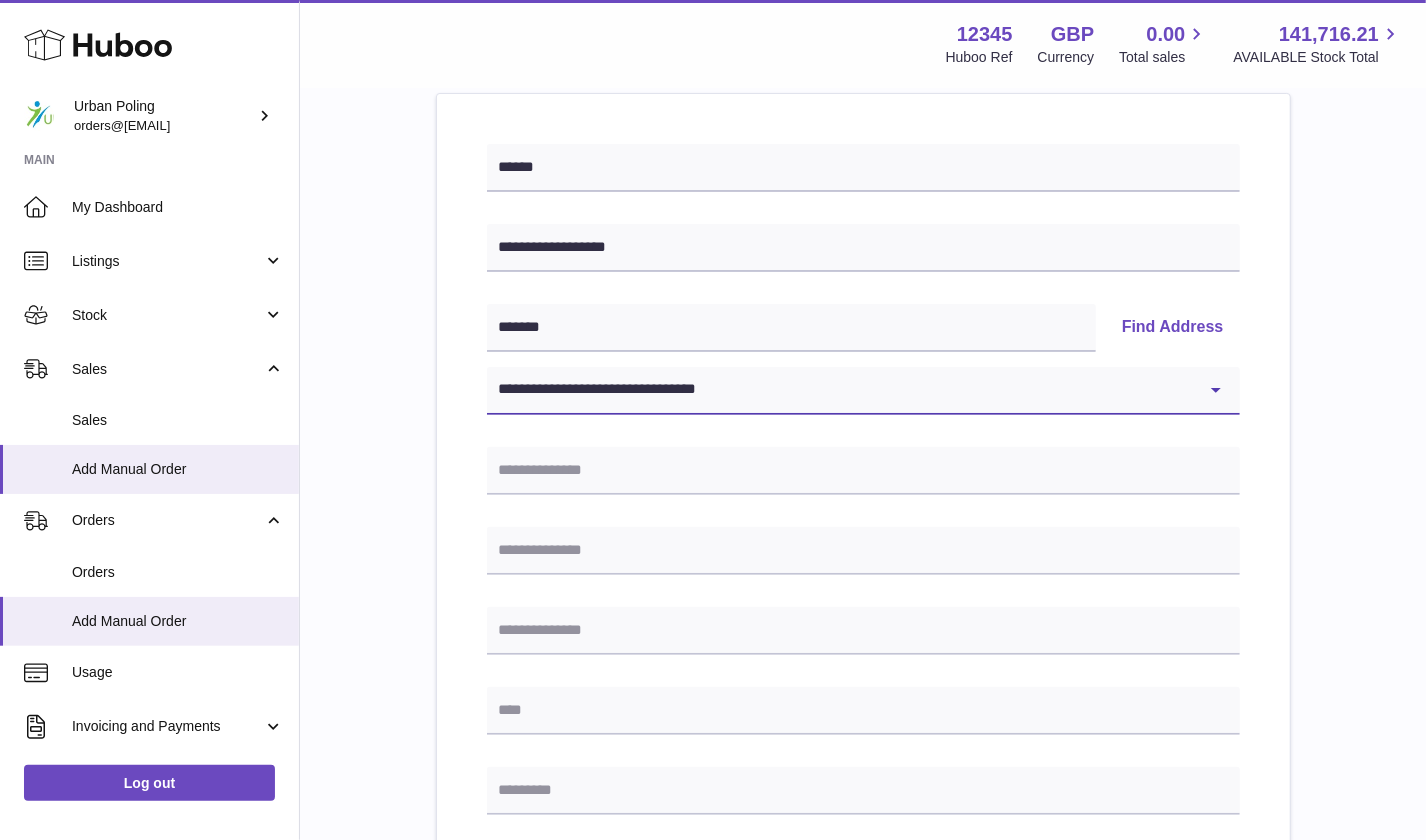 click on "**********" at bounding box center (863, 391) 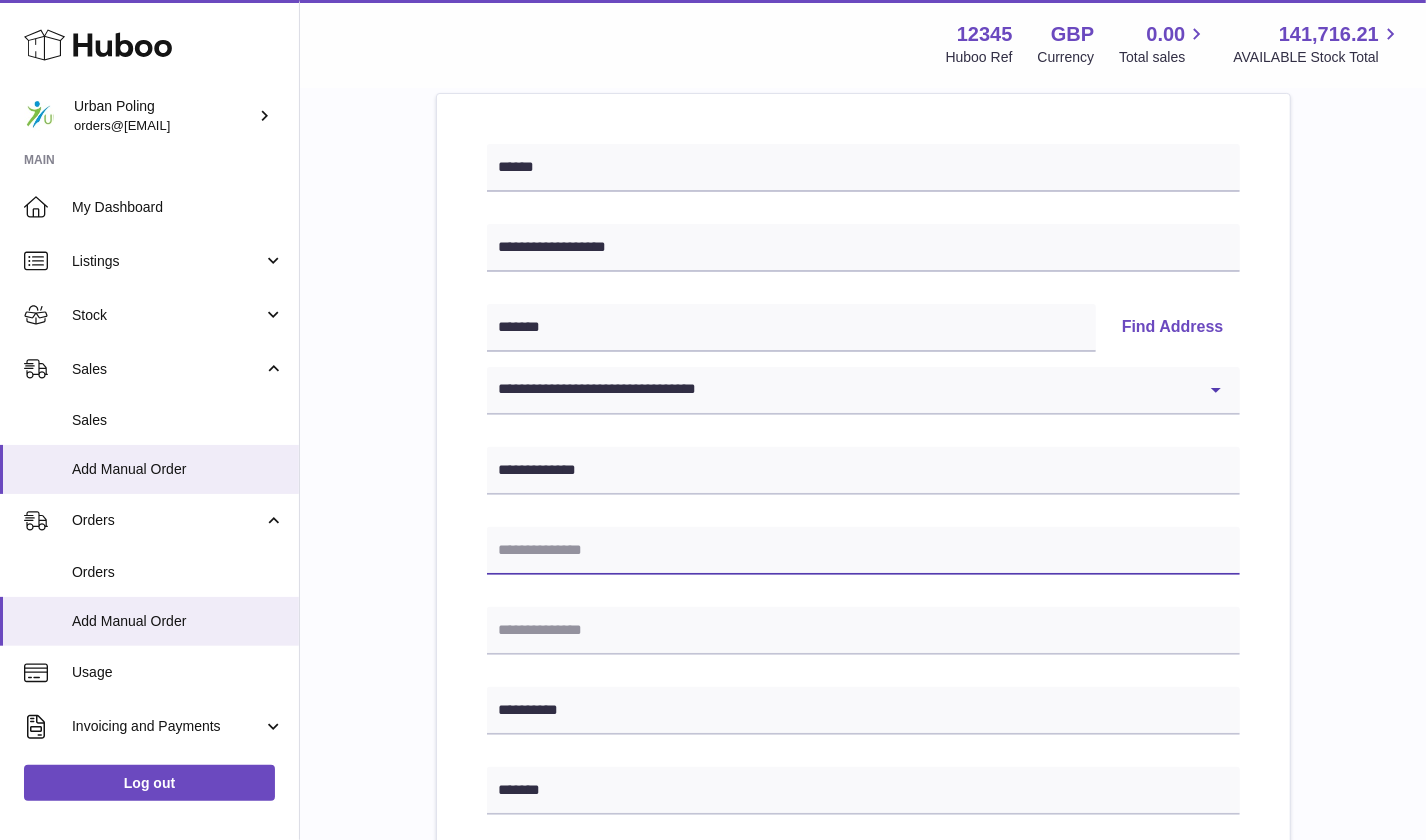 click at bounding box center [863, 551] 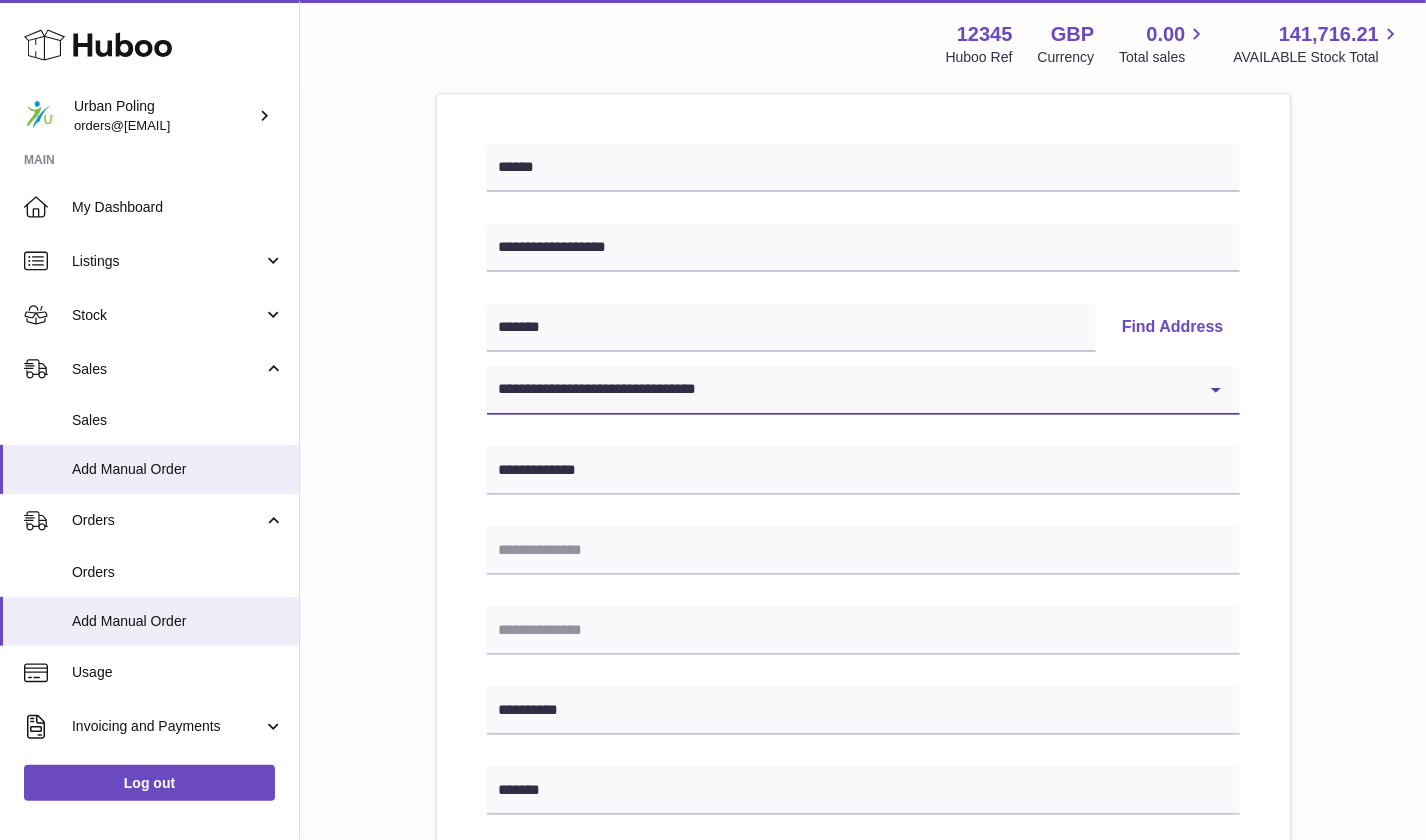 click on "**********" at bounding box center (863, 391) 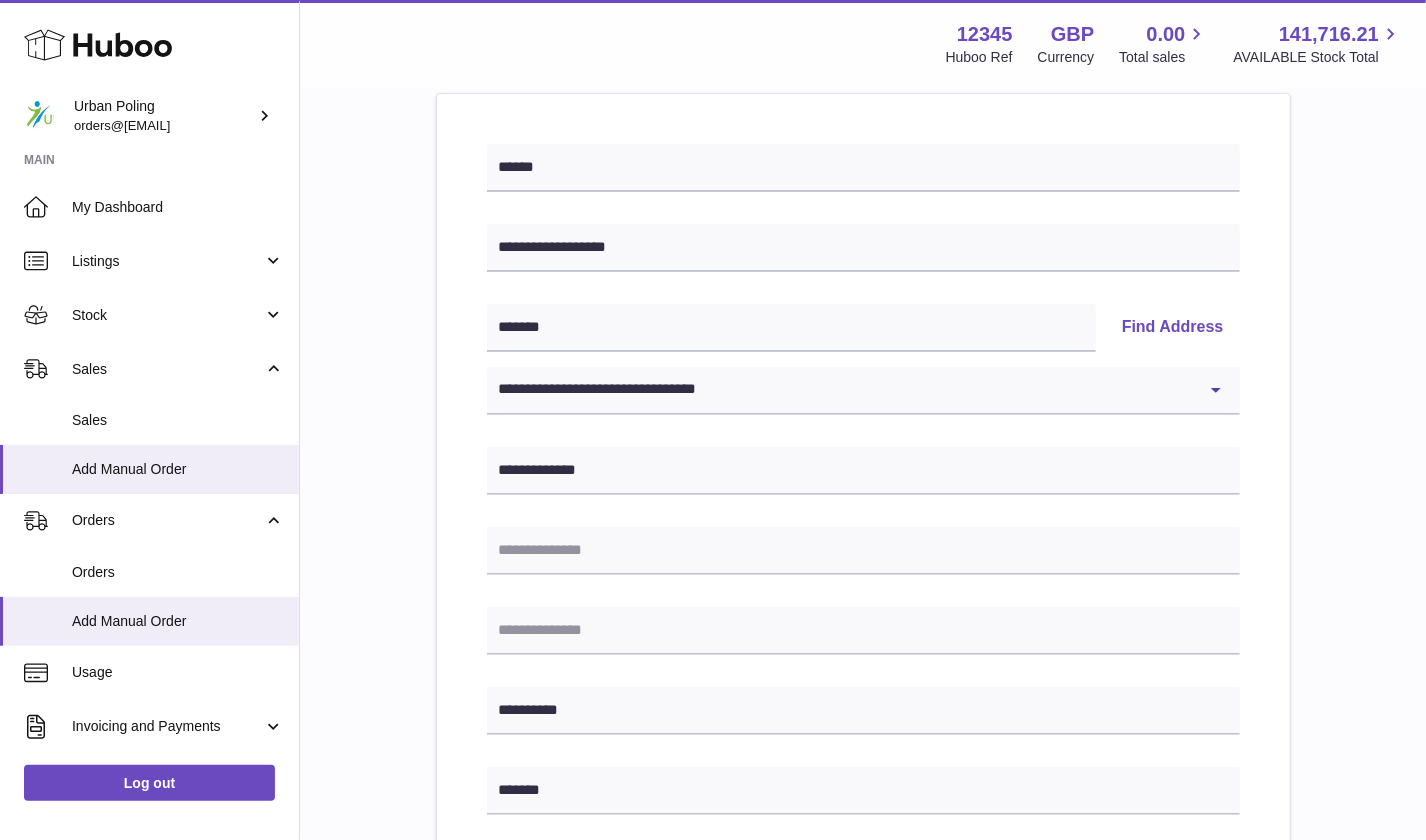 click on "**********" at bounding box center [863, 692] 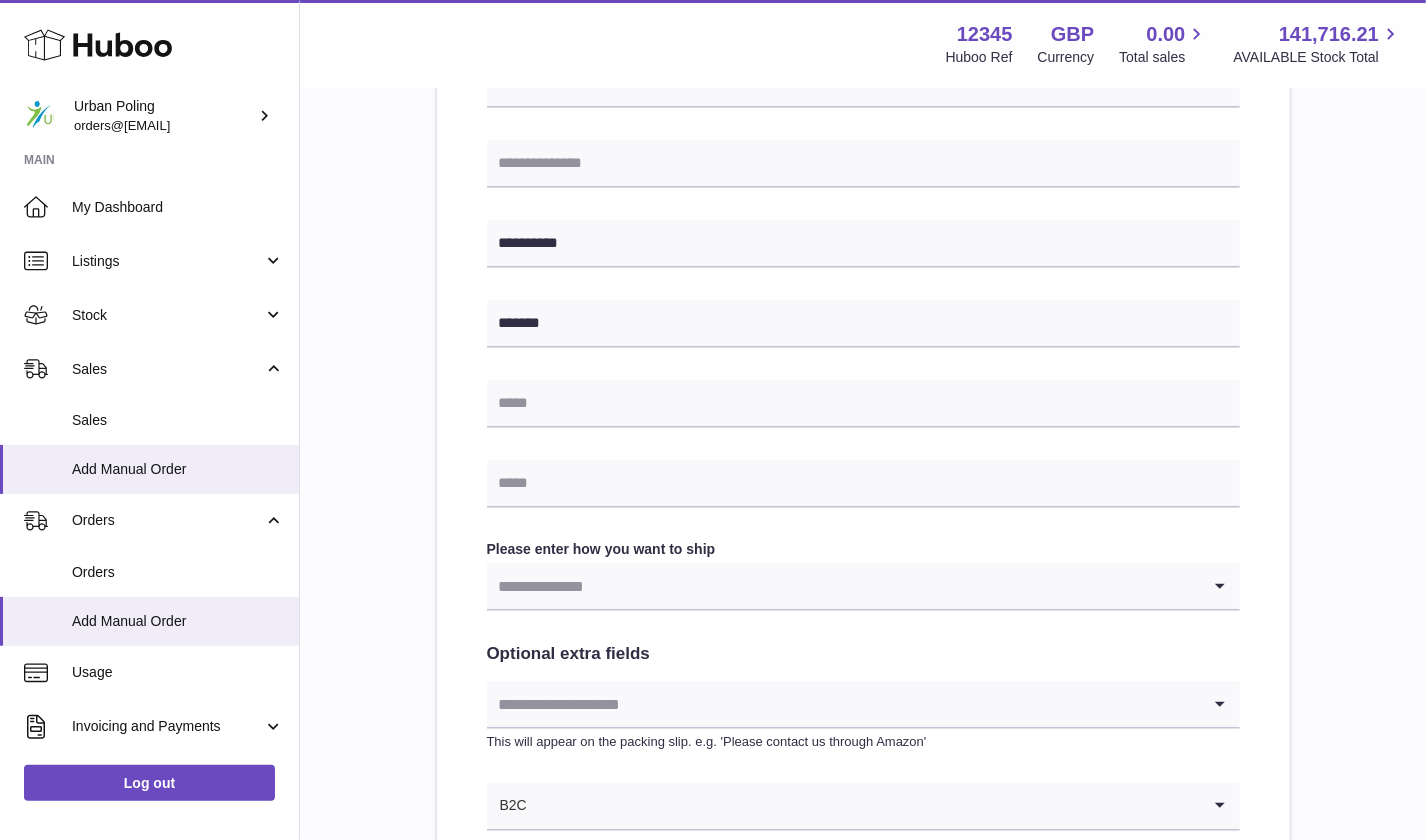 scroll, scrollTop: 733, scrollLeft: 0, axis: vertical 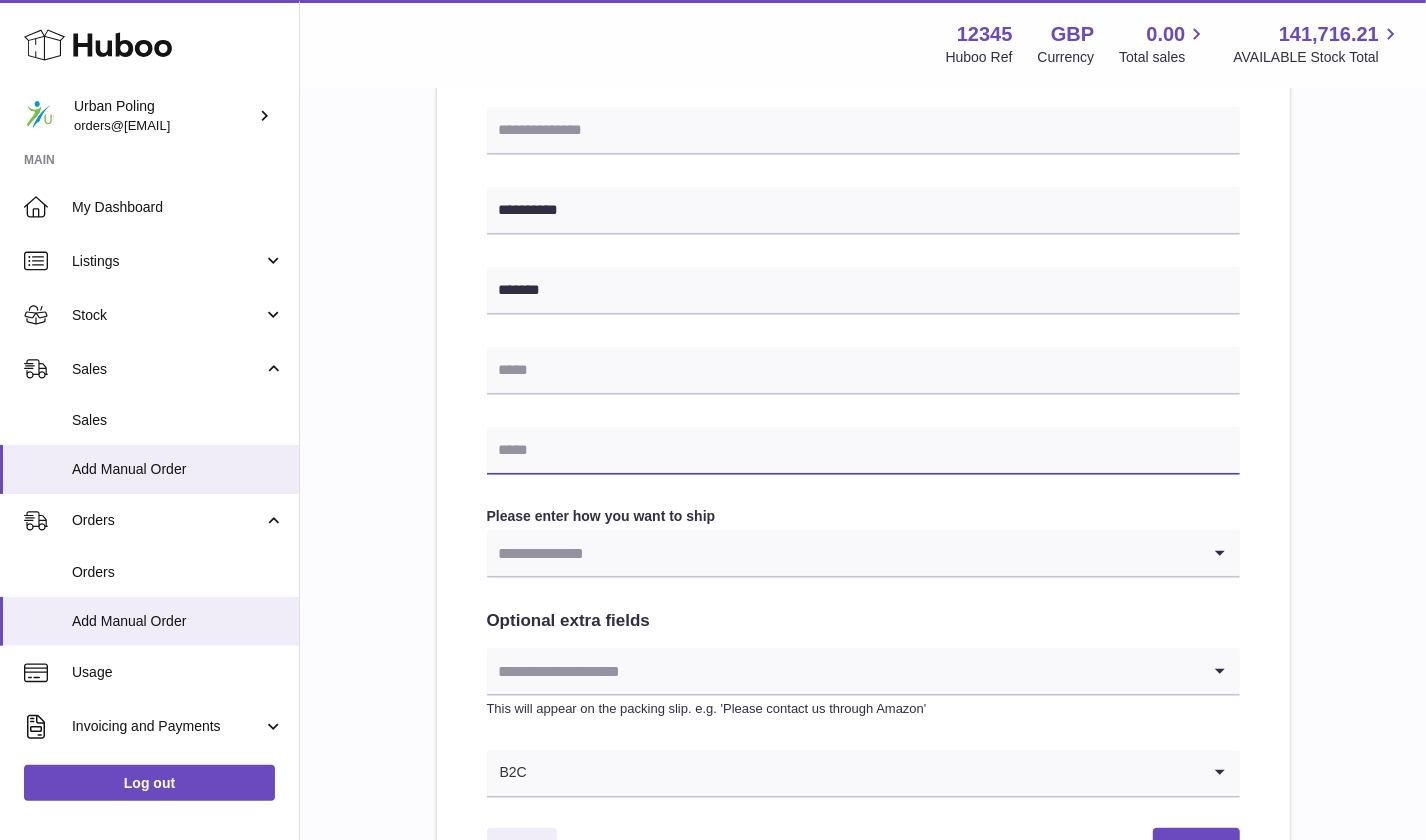 drag, startPoint x: 730, startPoint y: 445, endPoint x: 768, endPoint y: 445, distance: 38 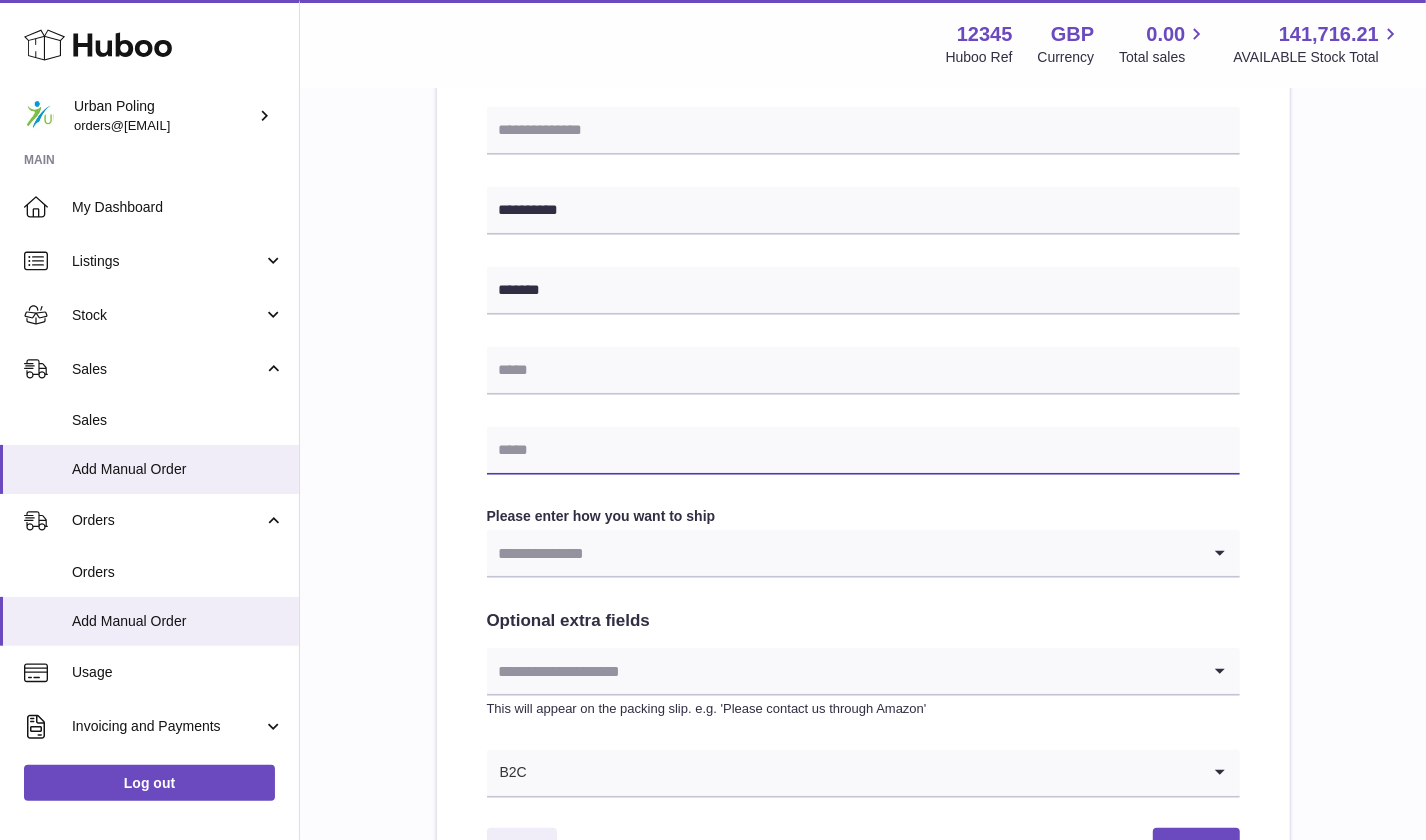 click at bounding box center [863, 451] 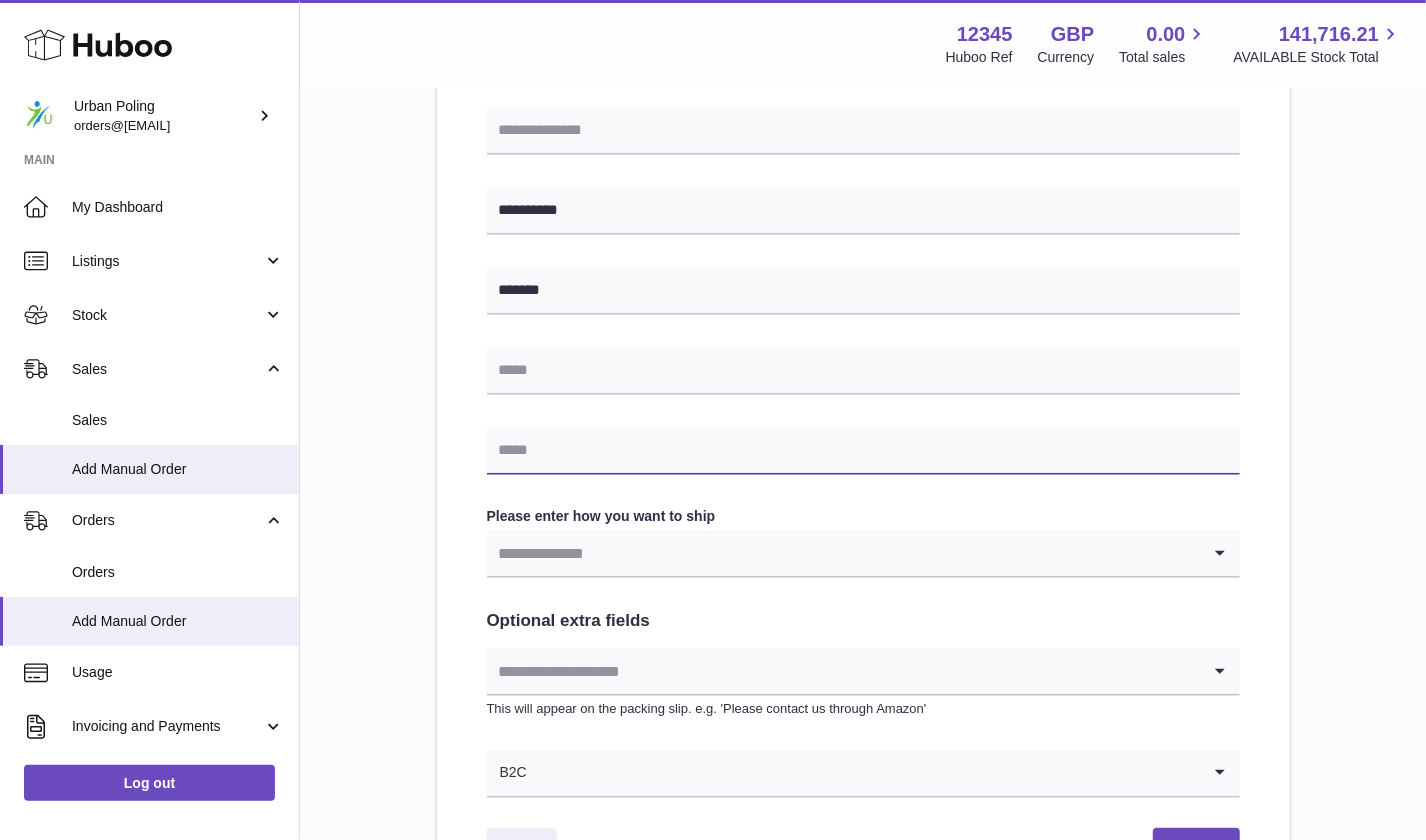 paste on "**********" 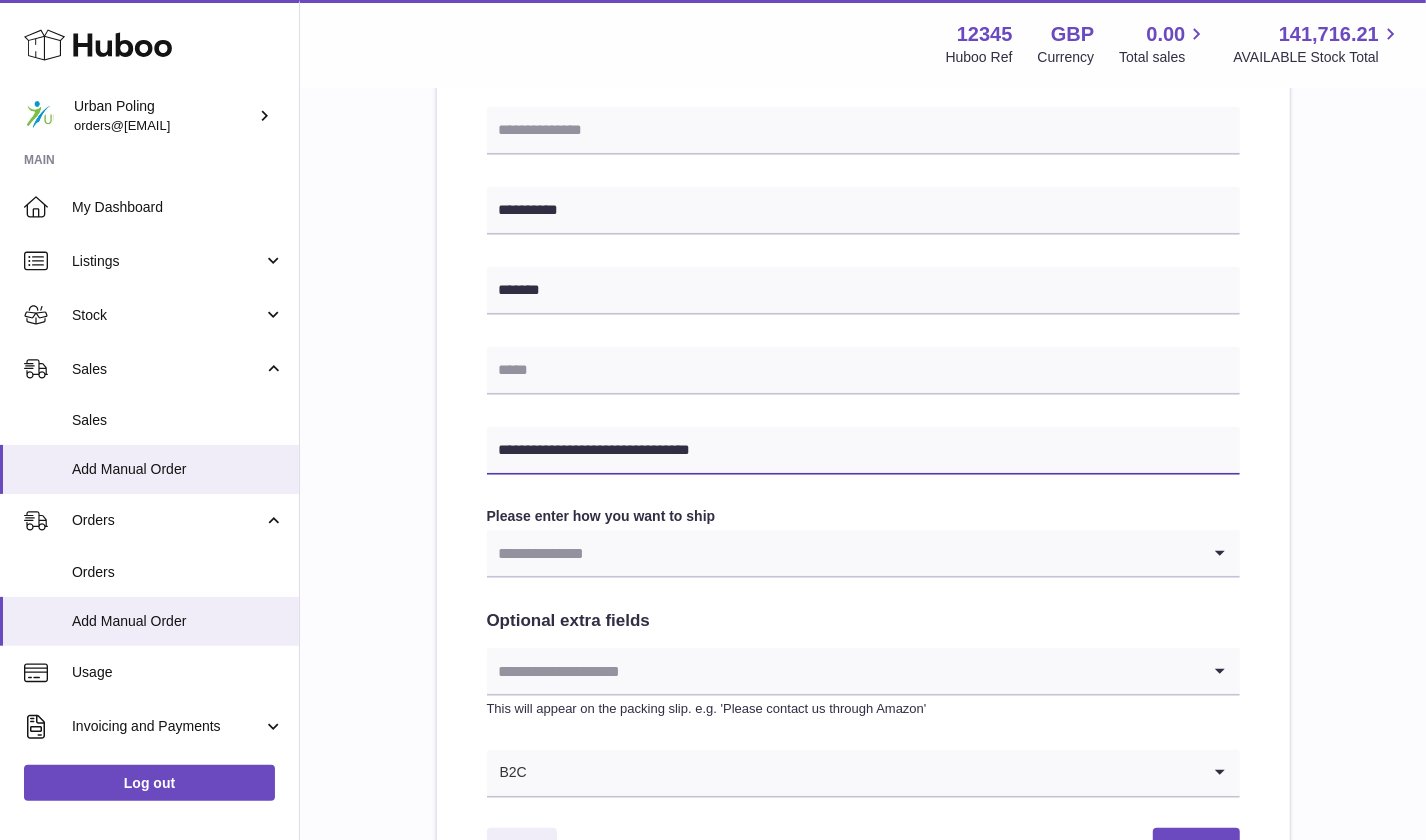 type on "**********" 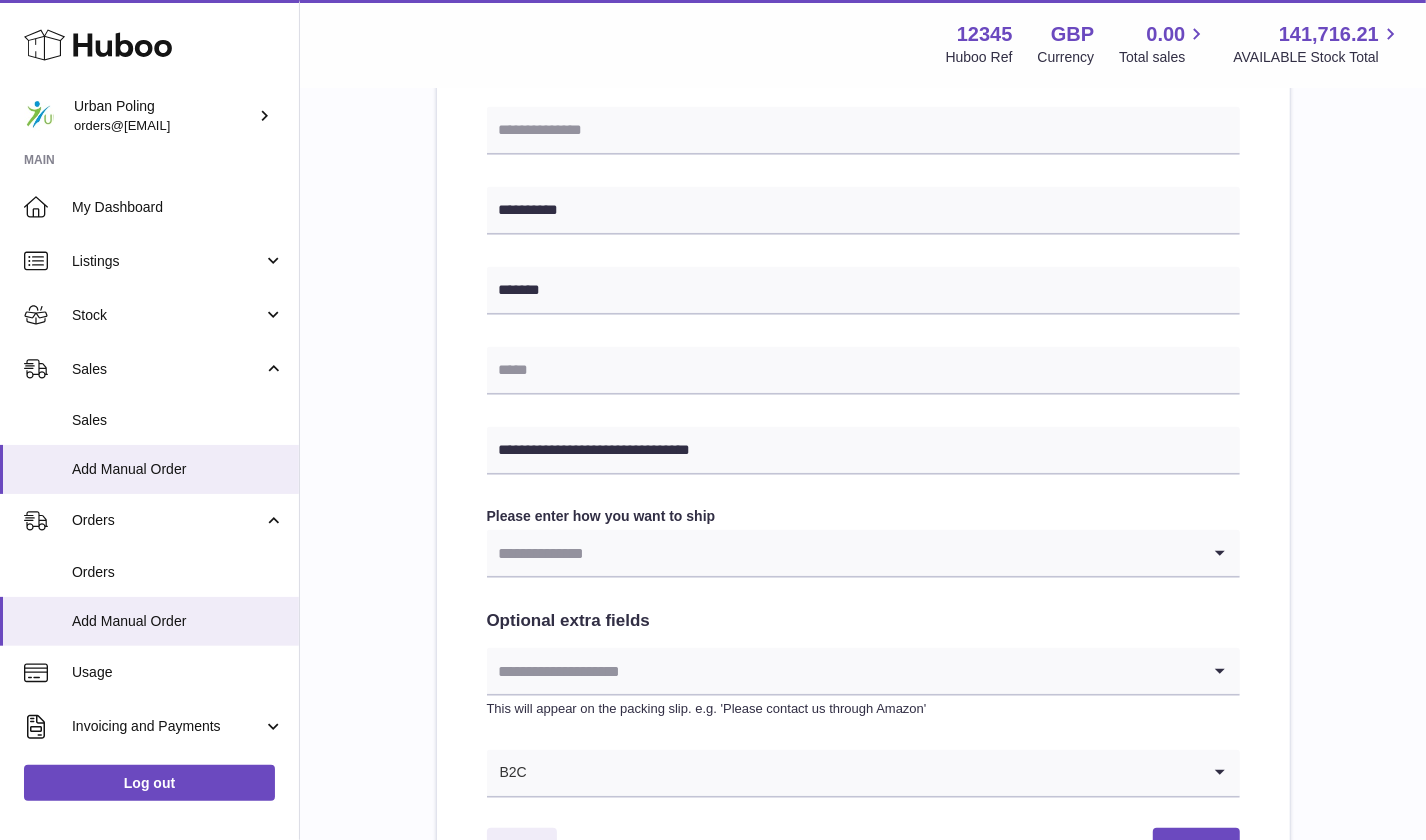 drag, startPoint x: 595, startPoint y: 395, endPoint x: 606, endPoint y: 391, distance: 11.7046995 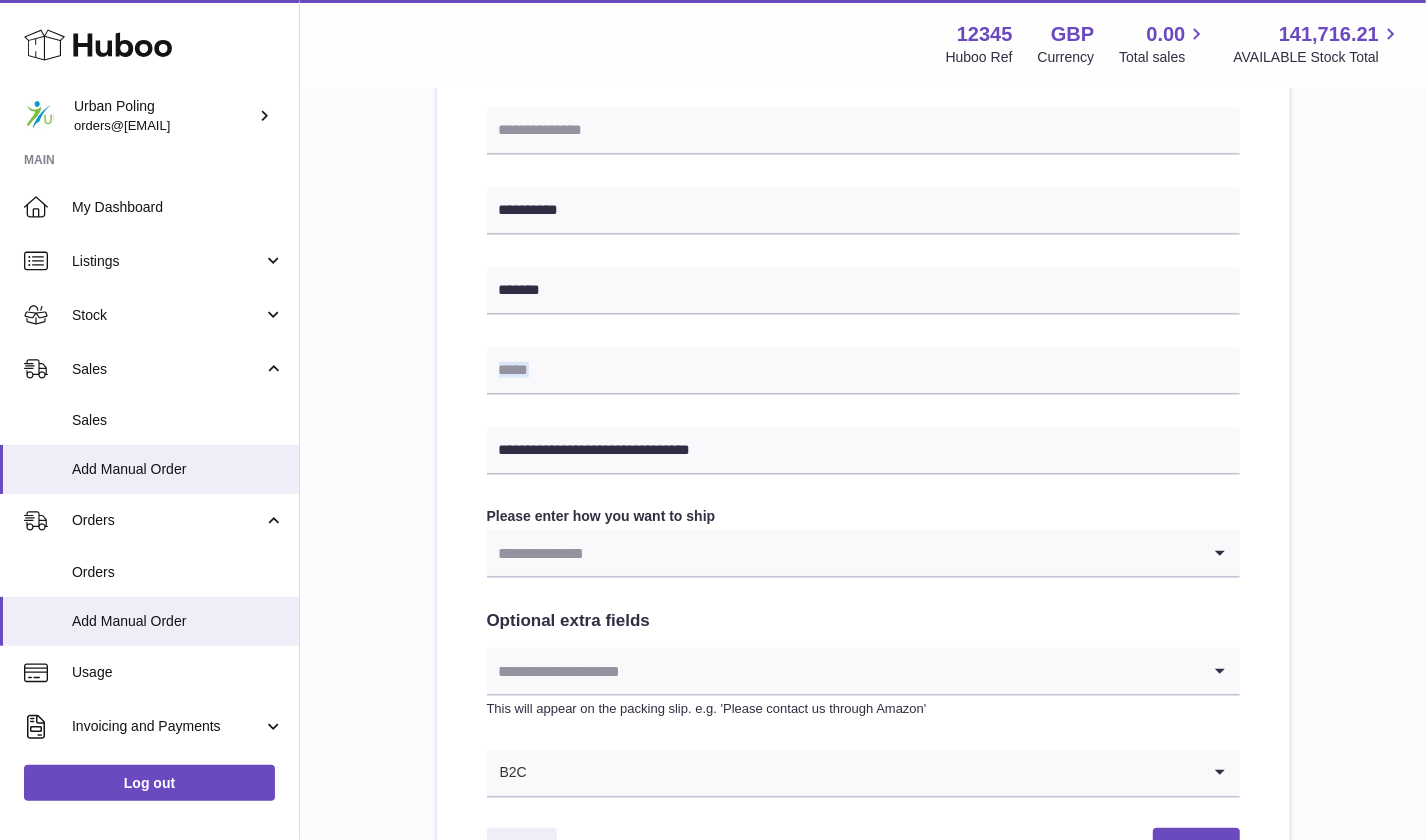 drag, startPoint x: 532, startPoint y: 366, endPoint x: 1246, endPoint y: 371, distance: 714.0175 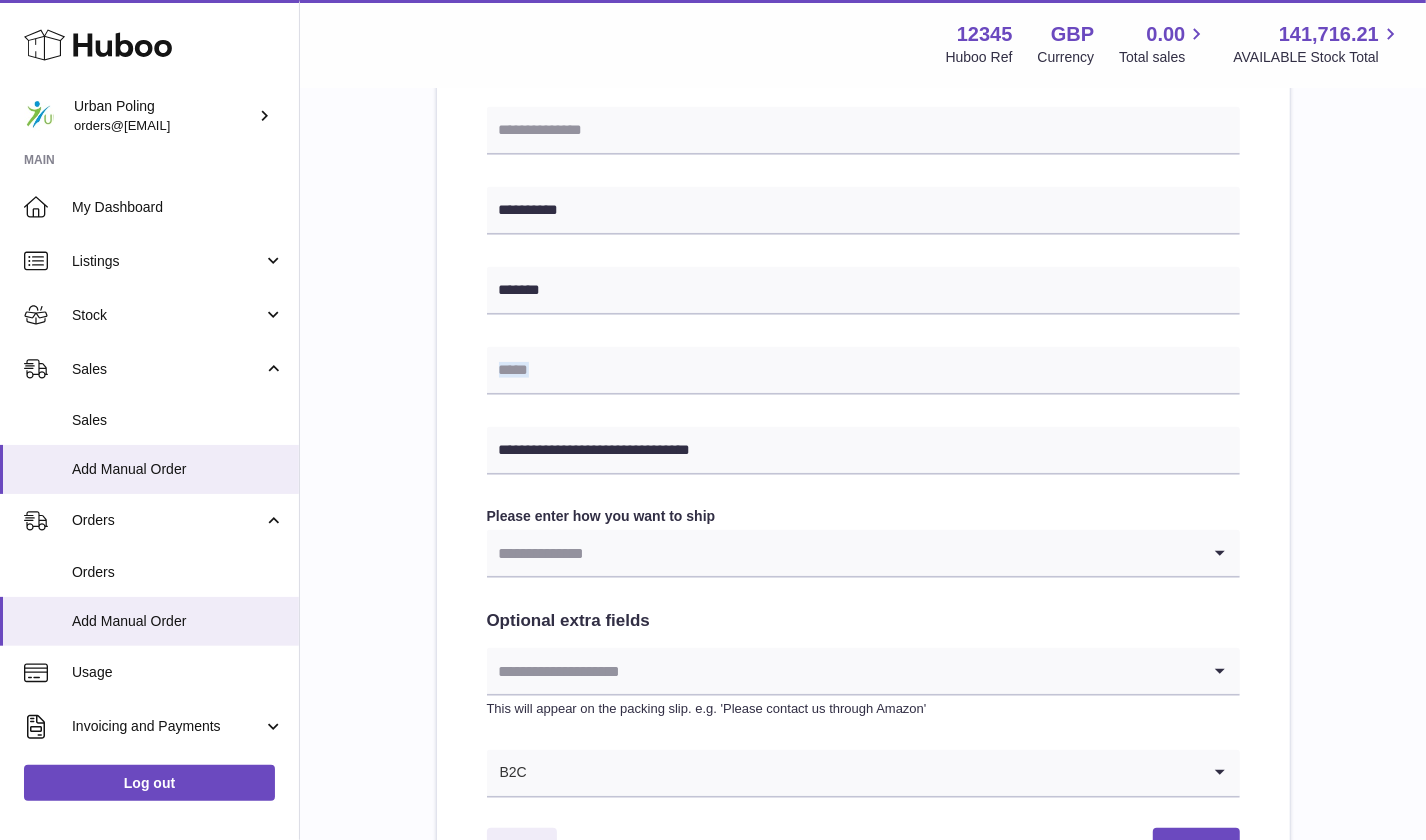 click on "**********" at bounding box center [863, 256] 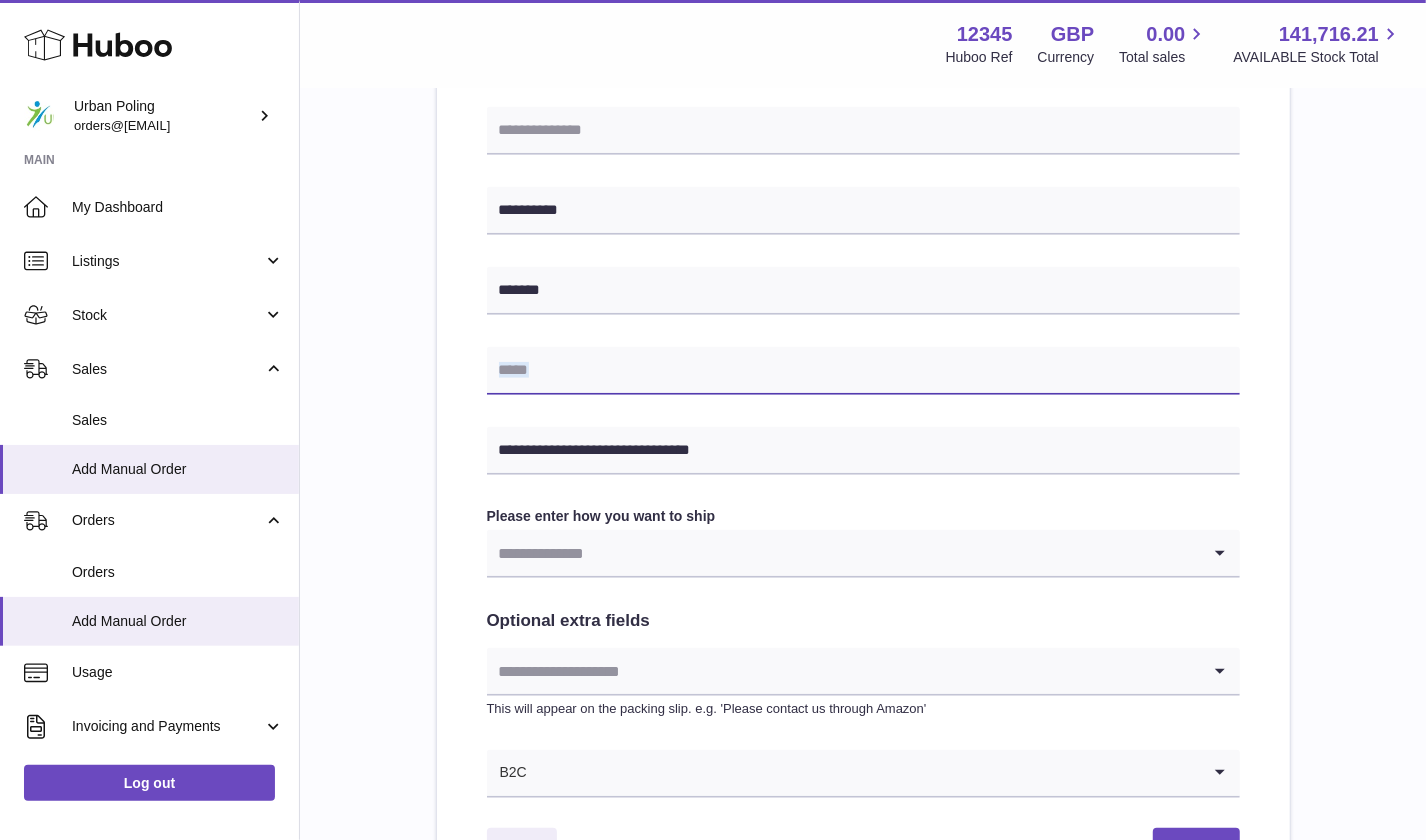 click at bounding box center [863, 371] 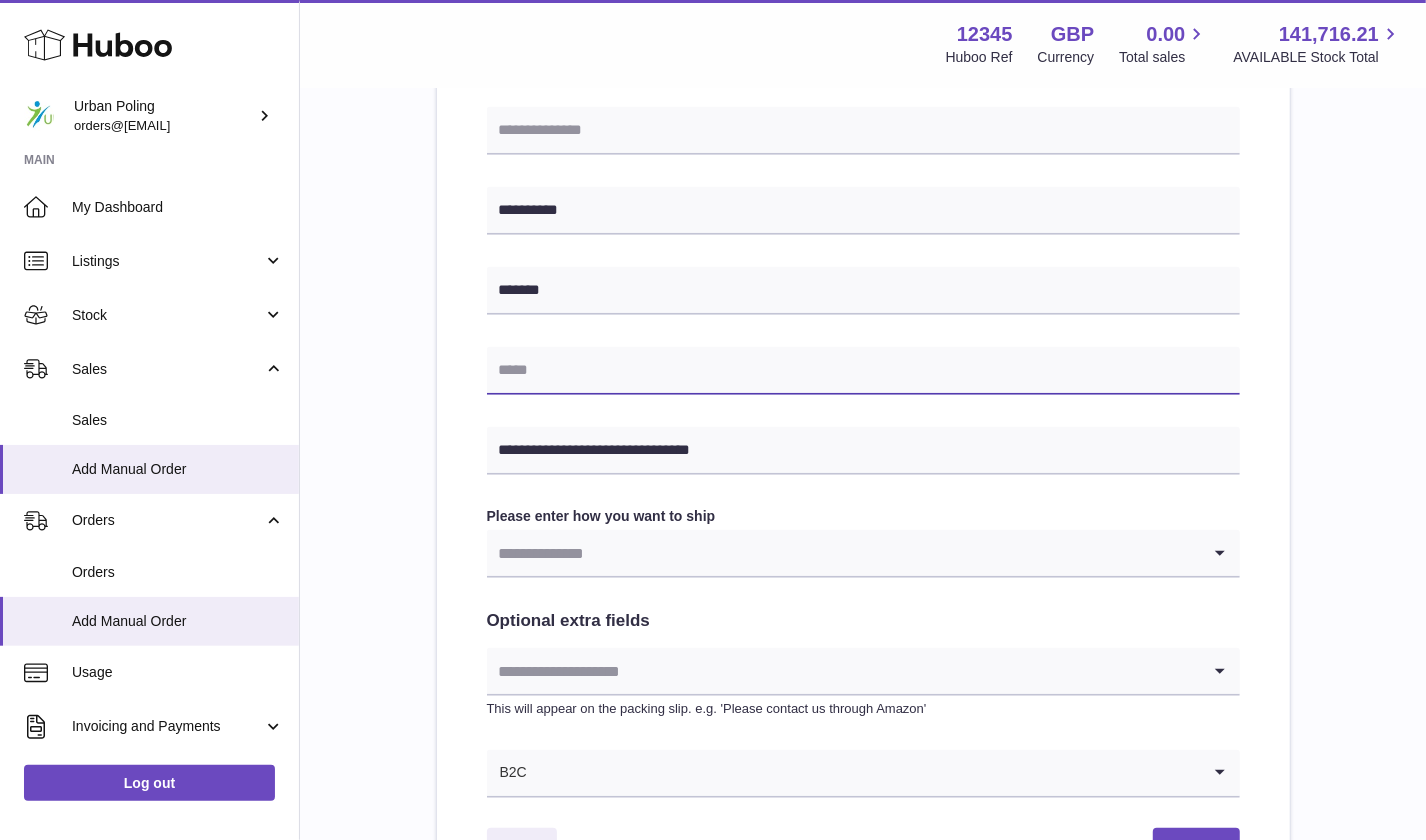 drag, startPoint x: 513, startPoint y: 363, endPoint x: 525, endPoint y: 356, distance: 13.892444 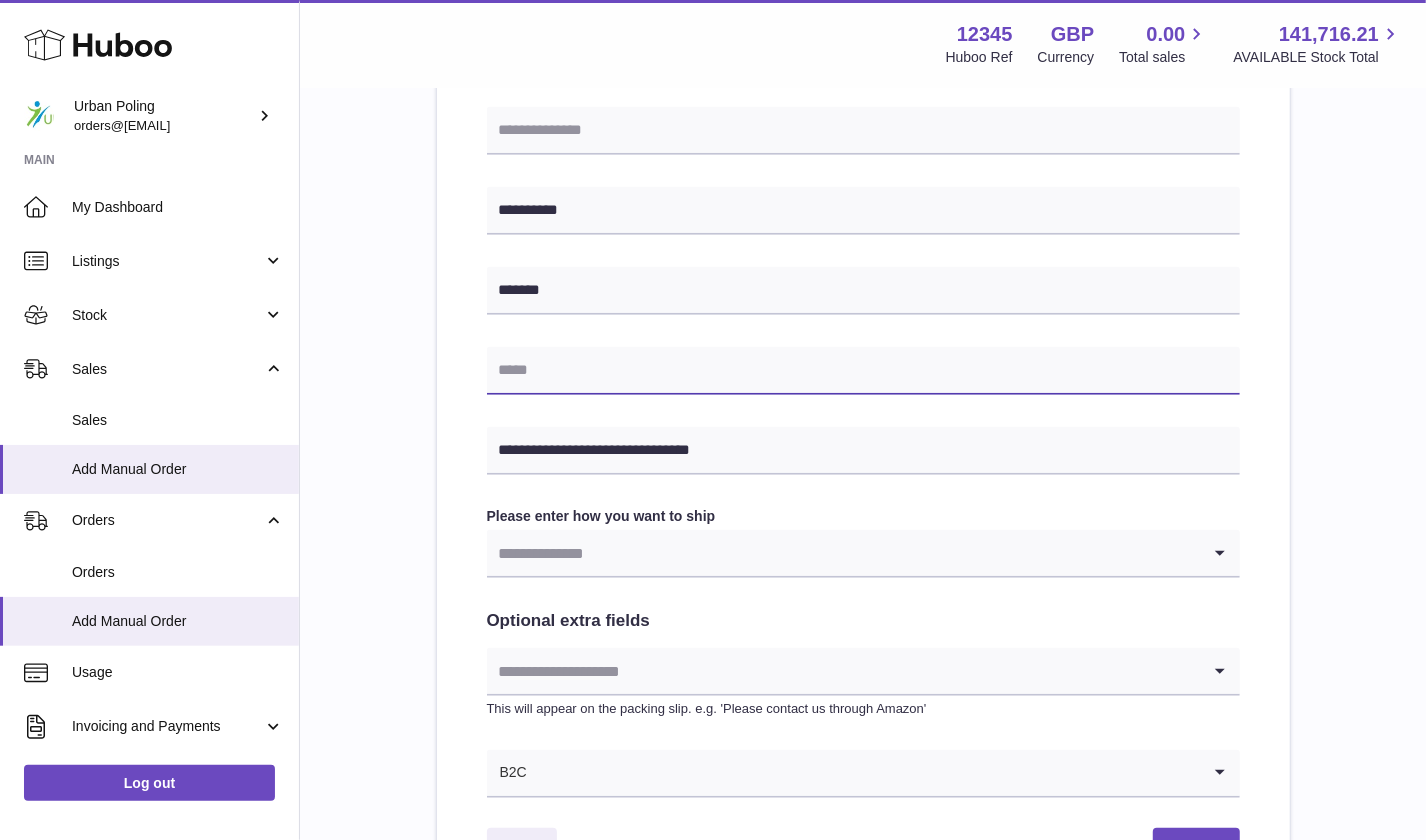 paste on "**********" 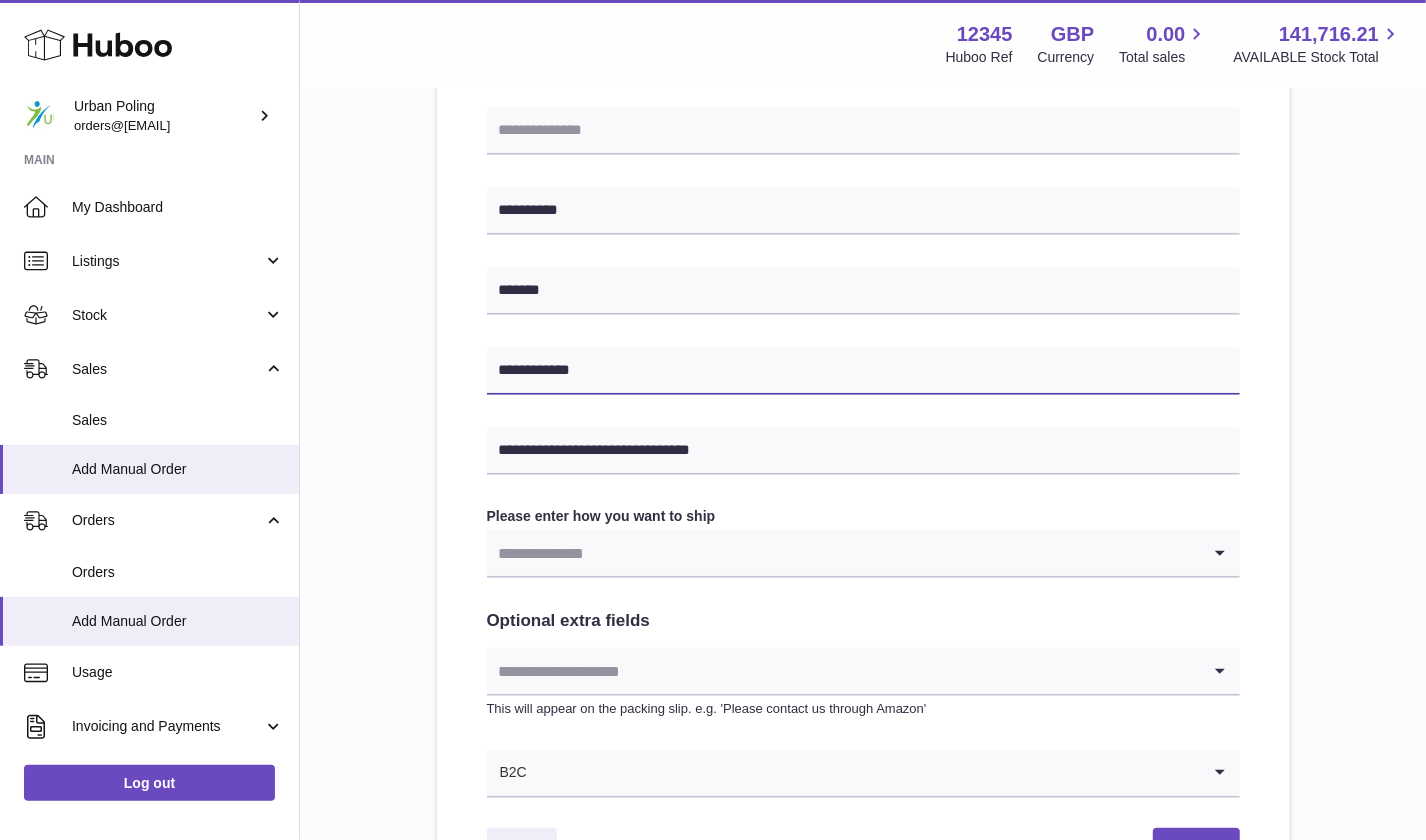 drag, startPoint x: 543, startPoint y: 376, endPoint x: 556, endPoint y: 375, distance: 13.038404 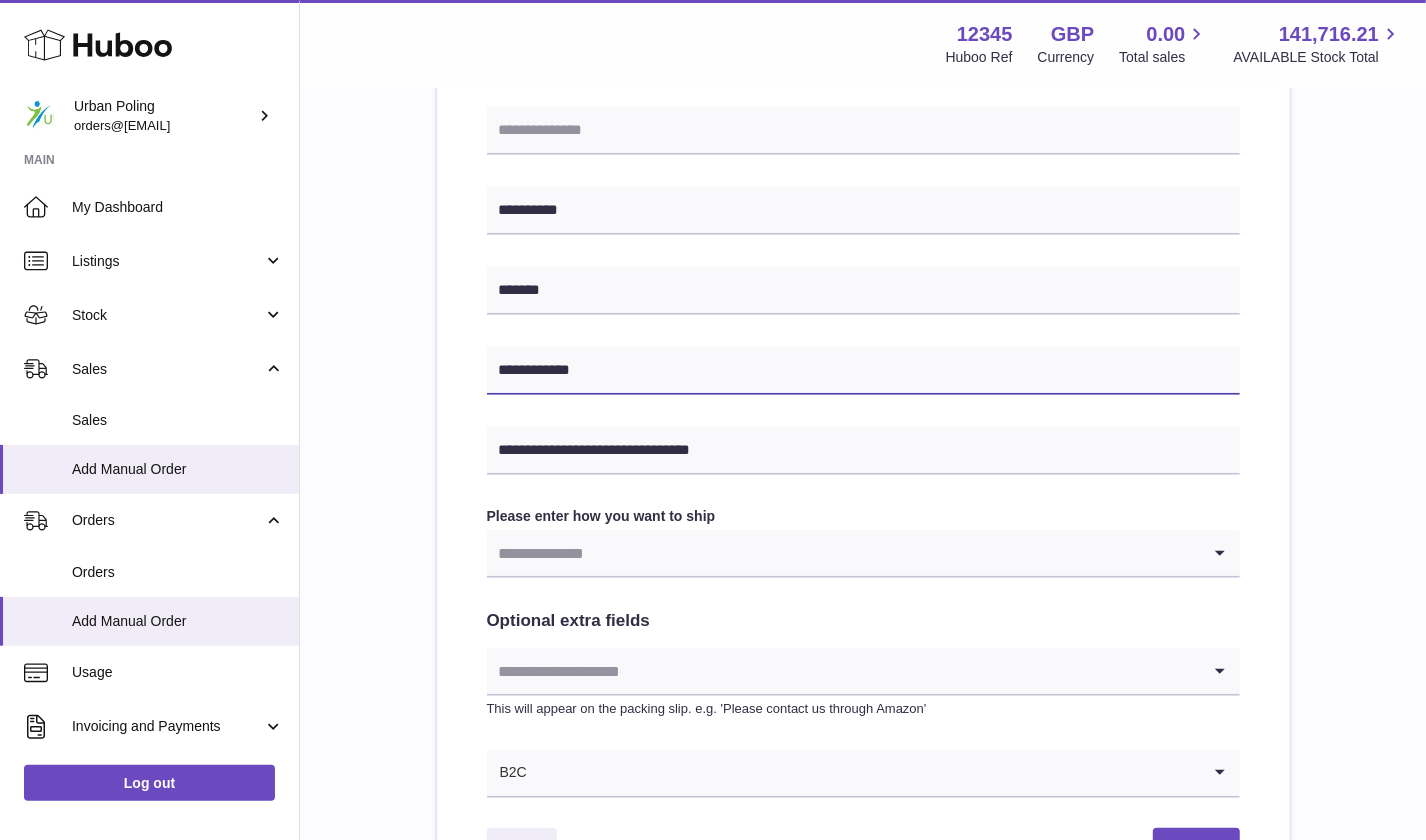 click on "**********" at bounding box center (863, 371) 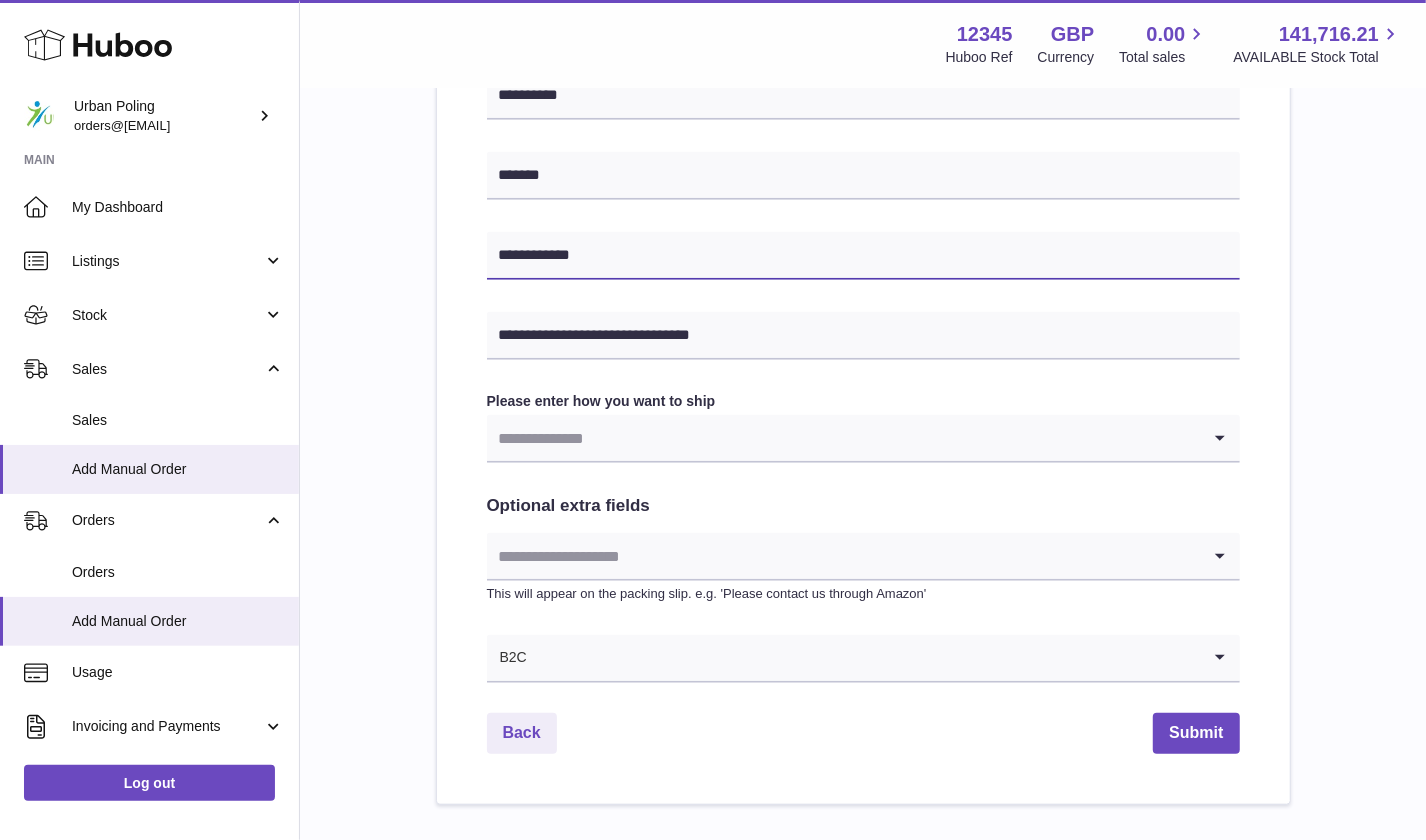 scroll, scrollTop: 866, scrollLeft: 0, axis: vertical 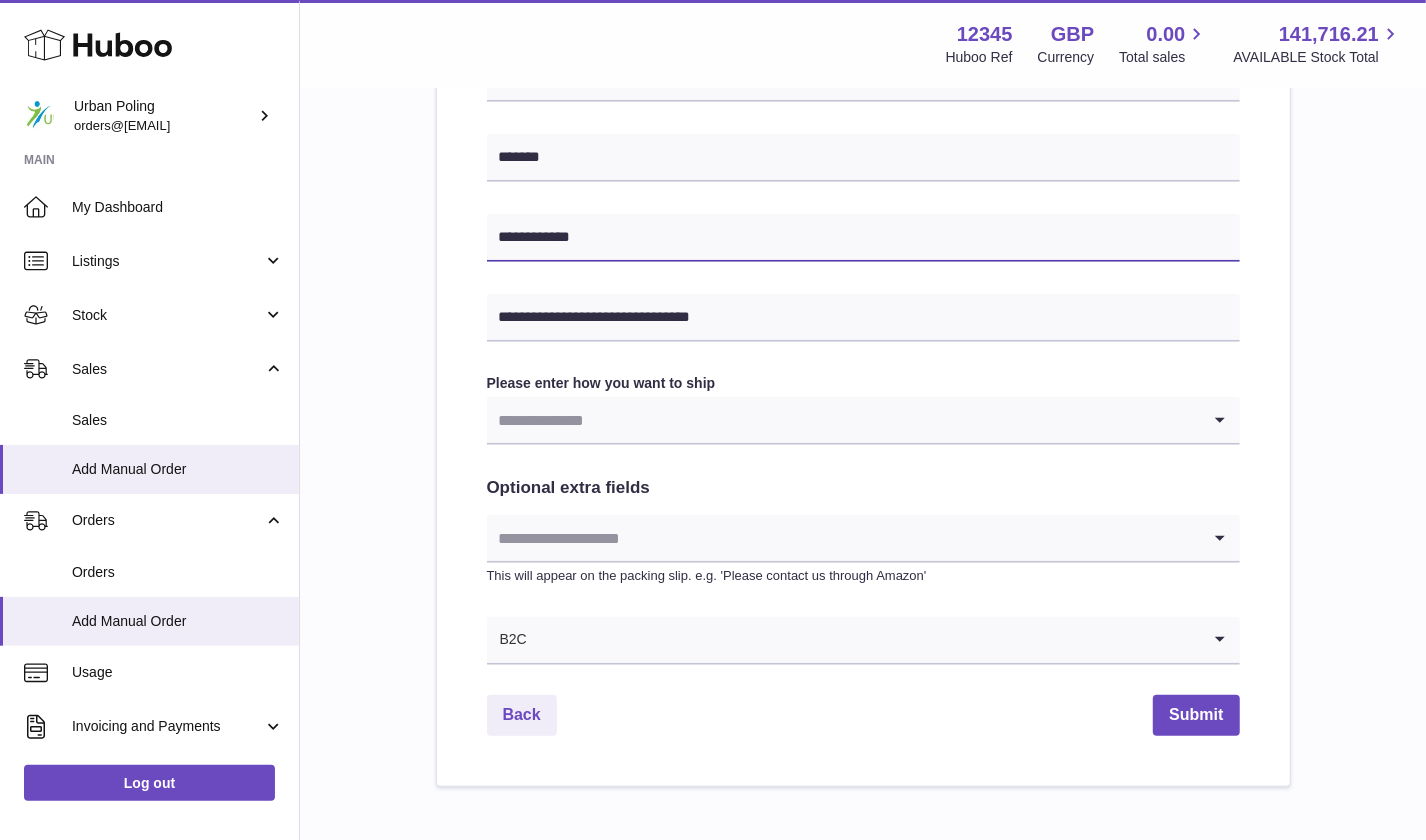 type on "**********" 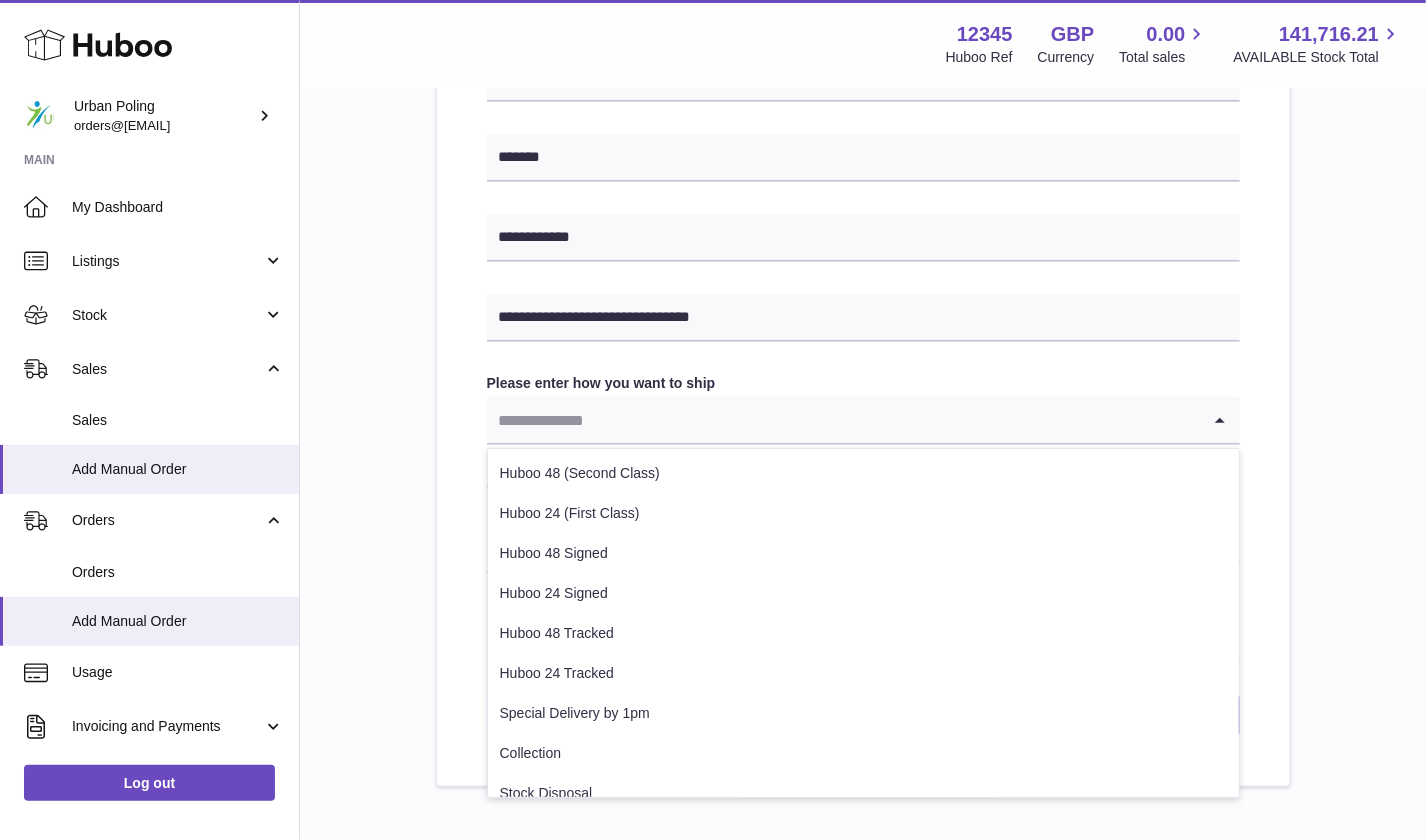 click at bounding box center (843, 420) 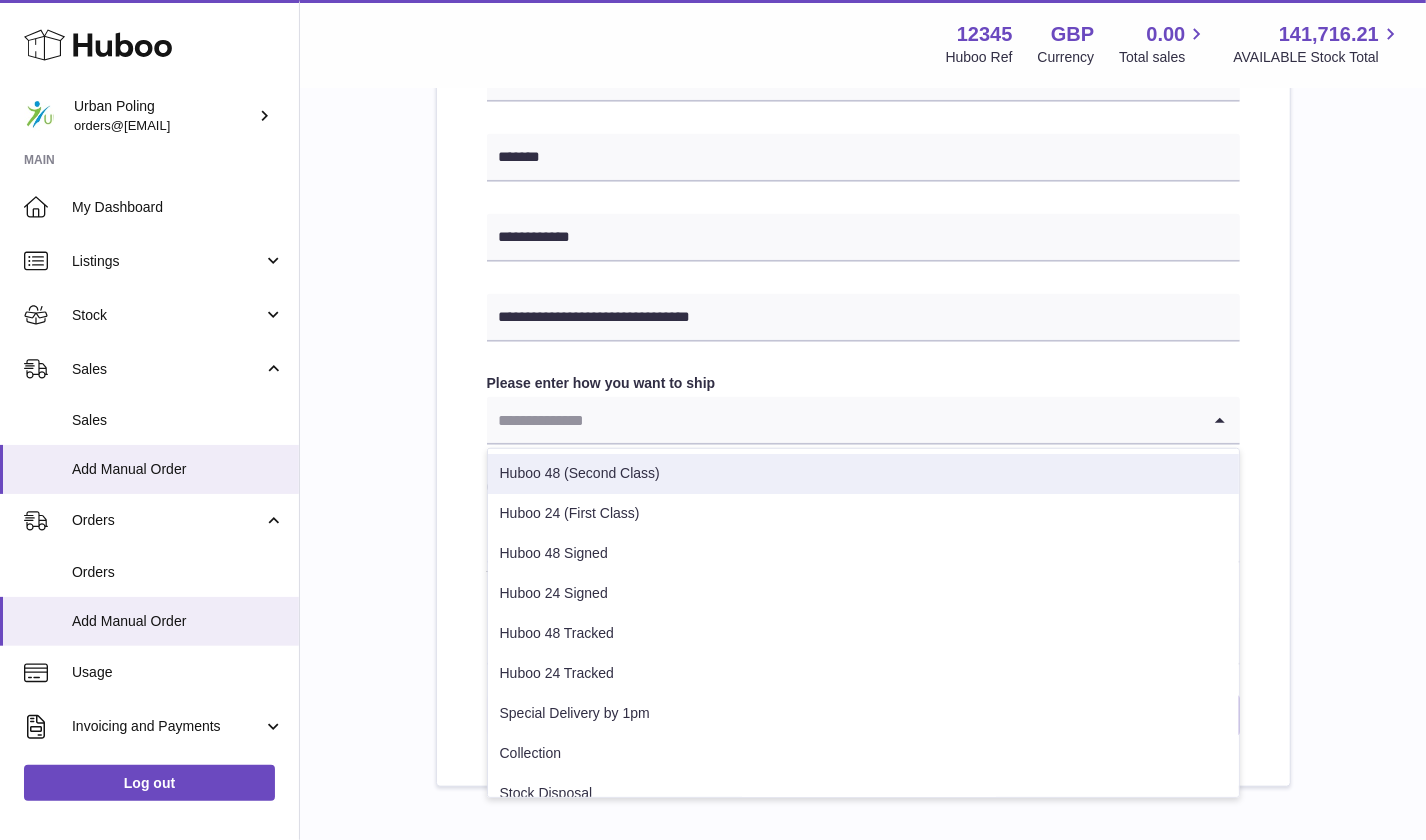 click on "Huboo 48 (Second Class)" at bounding box center [863, 474] 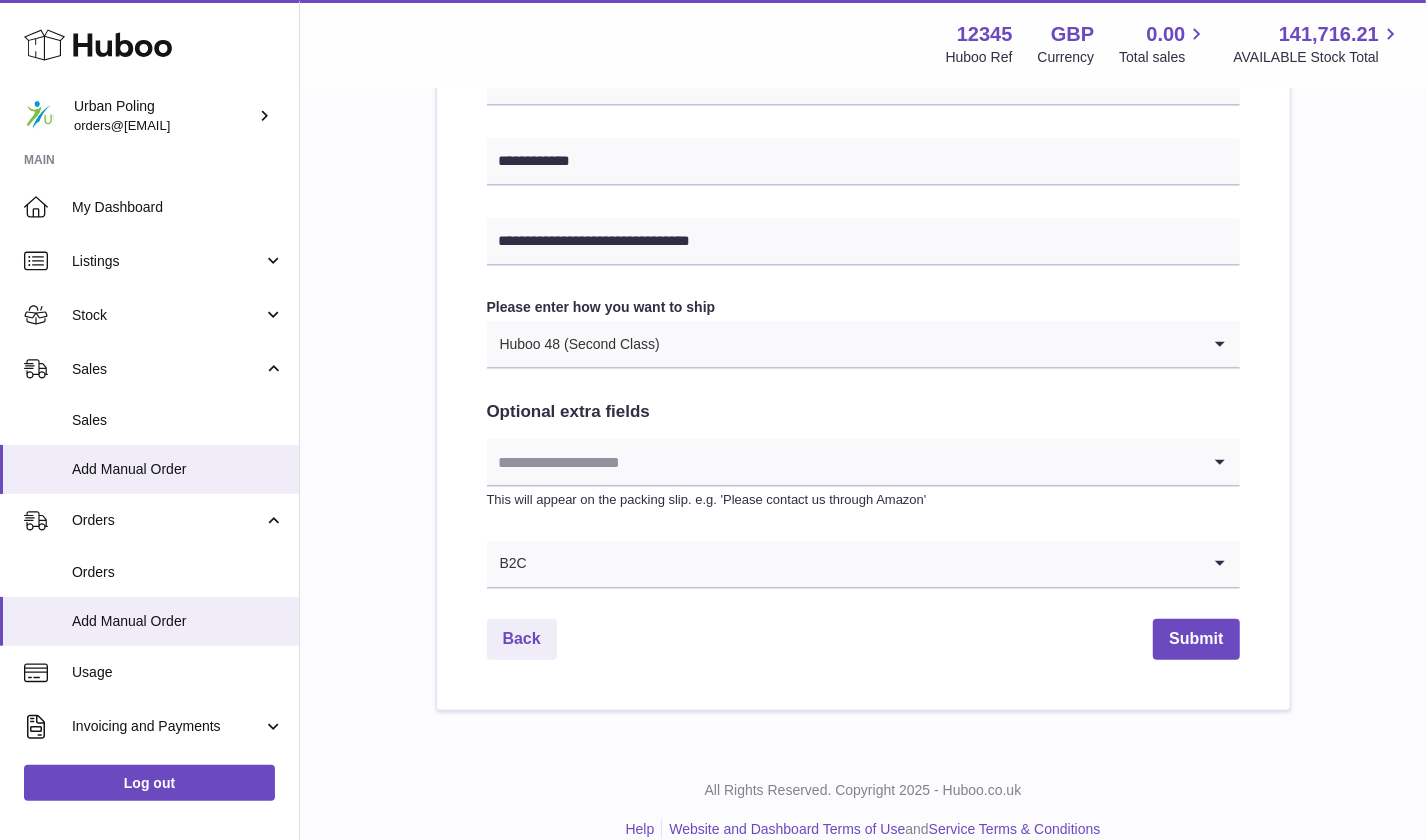 scroll, scrollTop: 966, scrollLeft: 0, axis: vertical 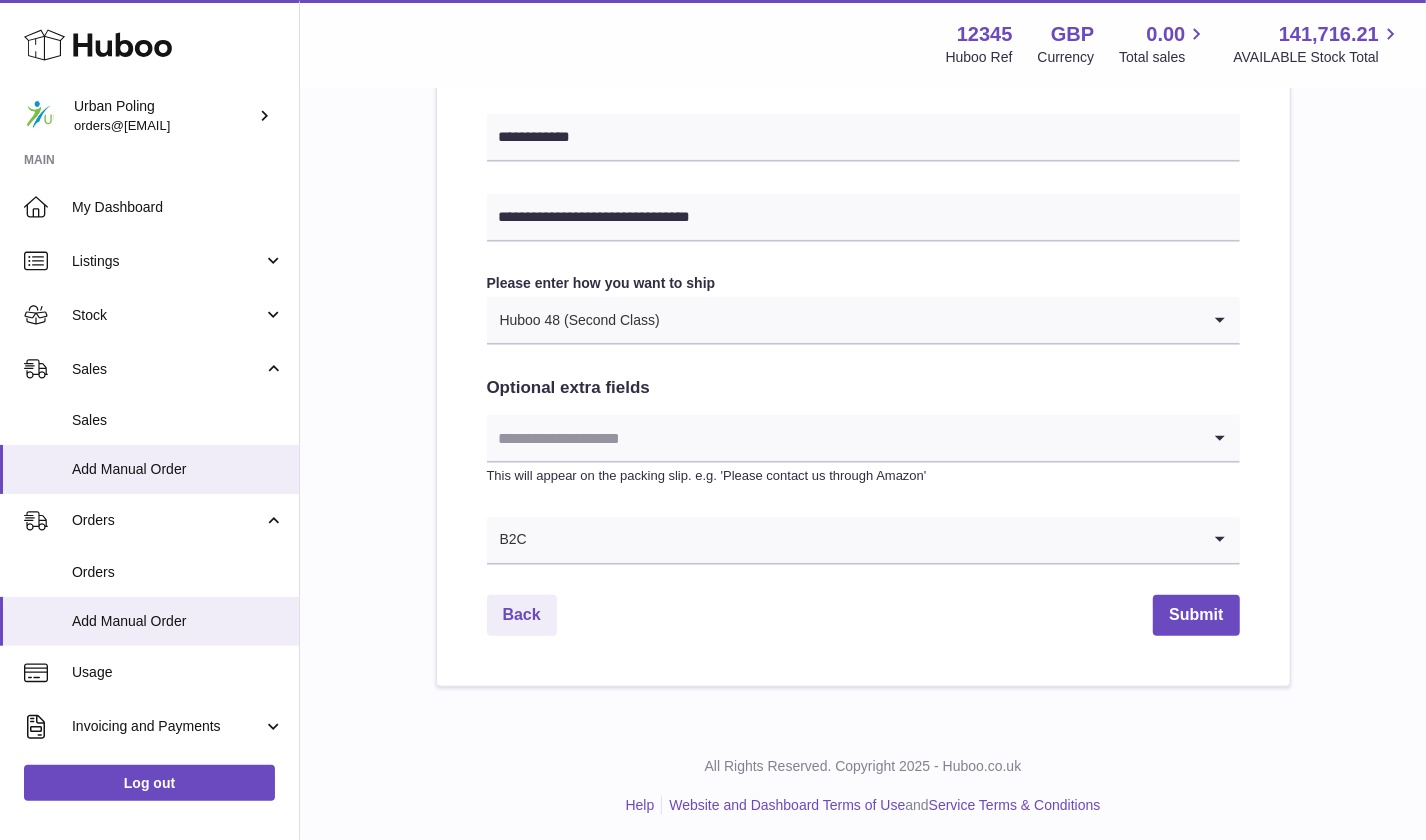 click at bounding box center (843, 438) 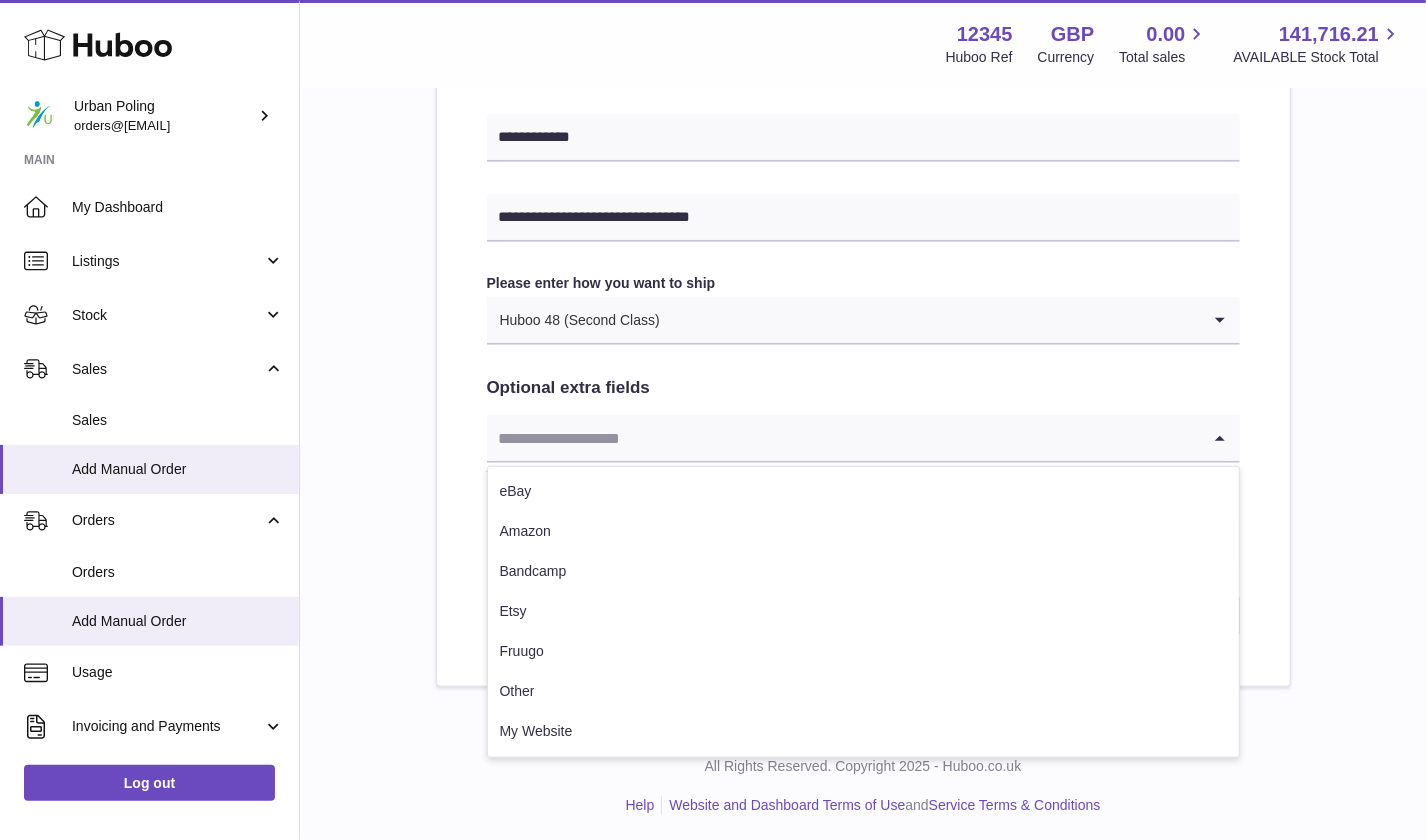 click at bounding box center [843, 438] 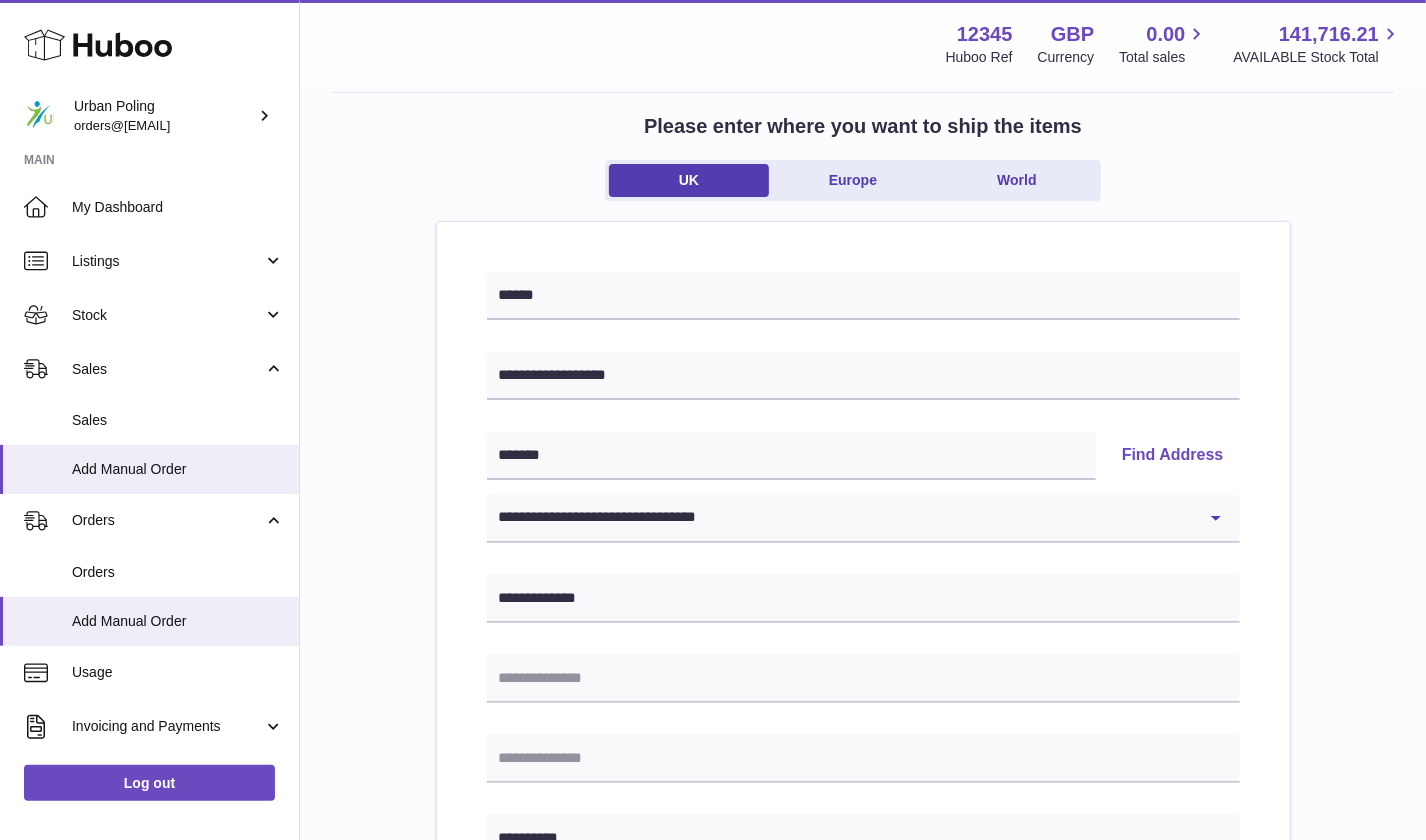 scroll, scrollTop: 100, scrollLeft: 0, axis: vertical 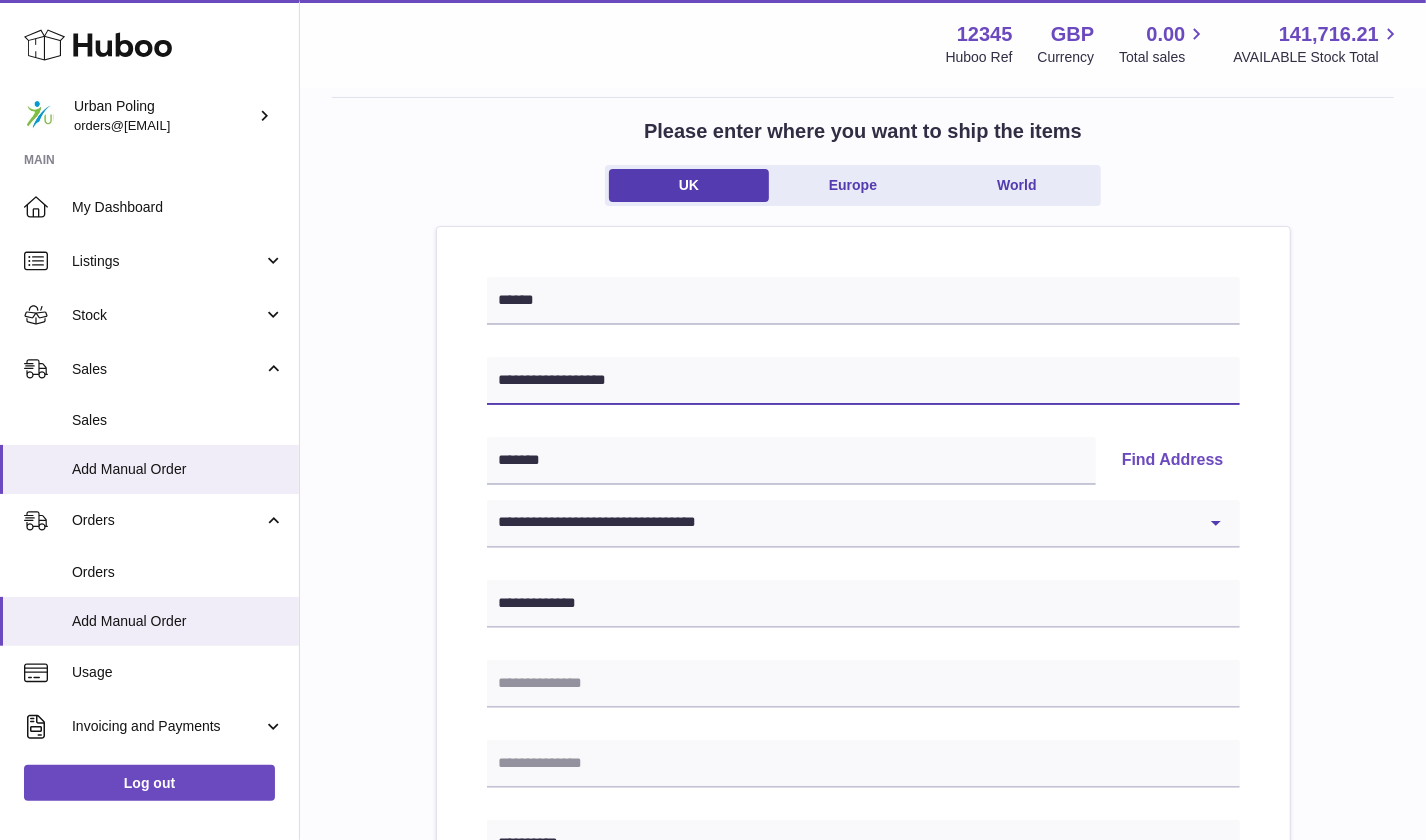 click on "**********" at bounding box center [863, 381] 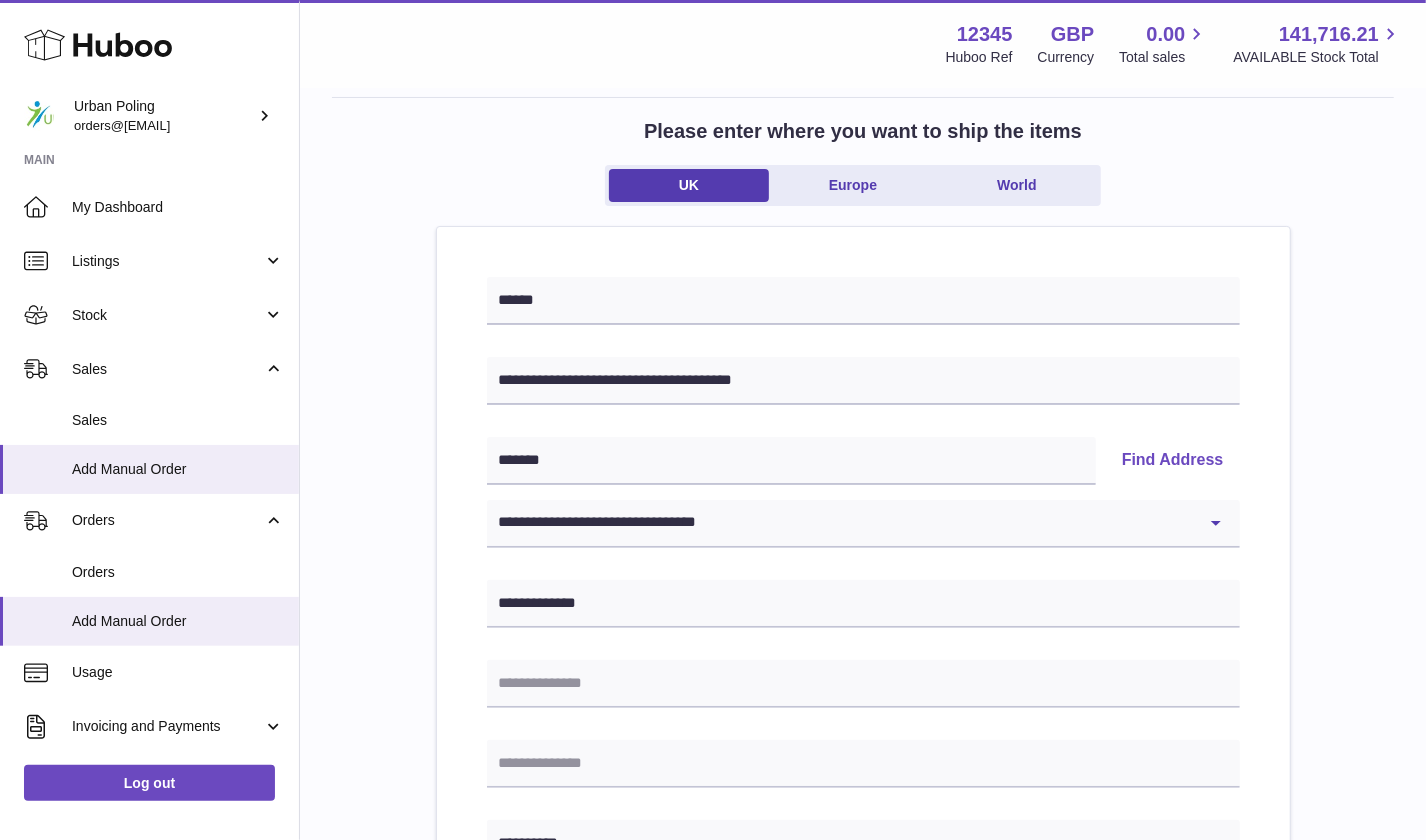 click on "**********" at bounding box center [863, 825] 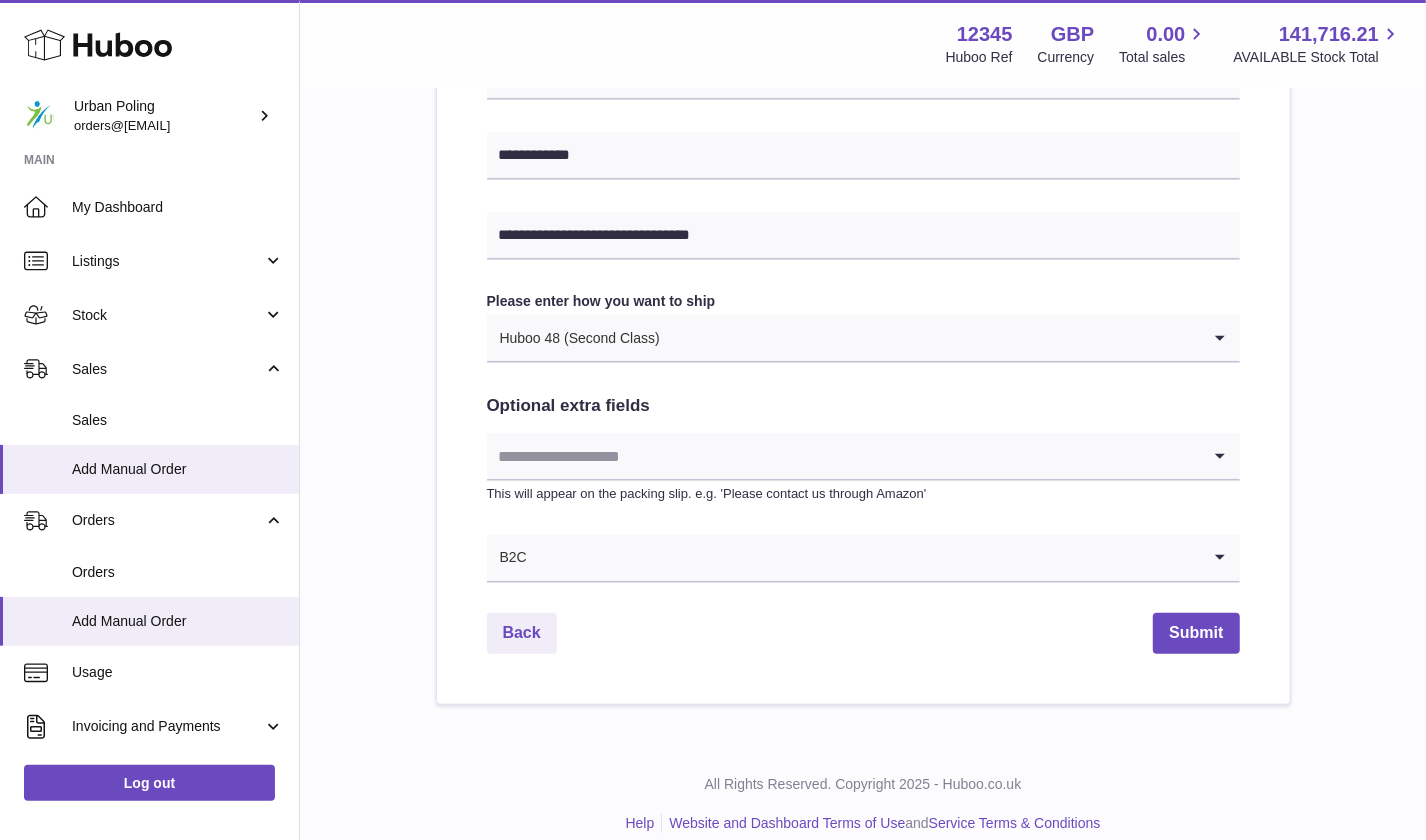 scroll, scrollTop: 966, scrollLeft: 0, axis: vertical 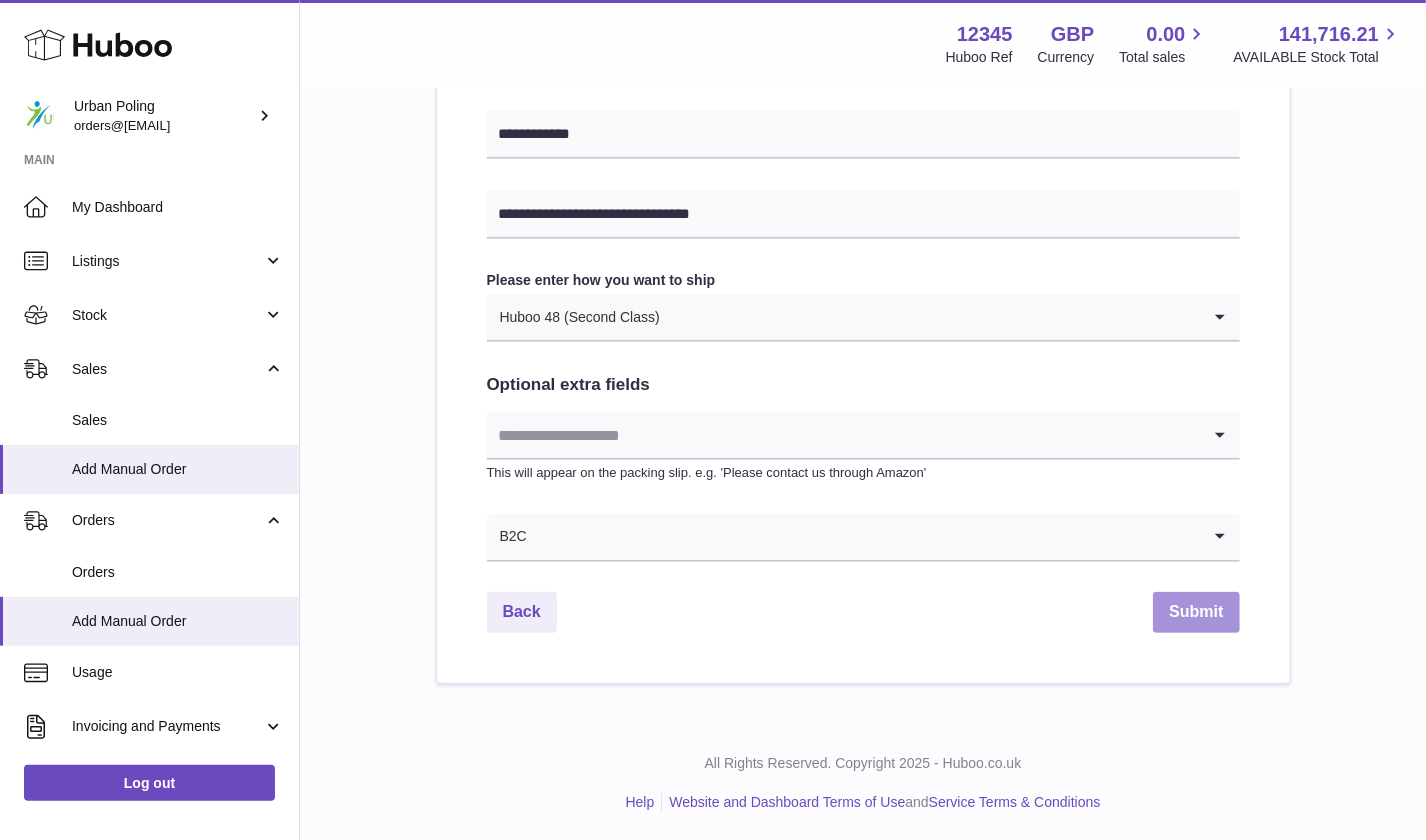 click on "Submit" at bounding box center (1196, 612) 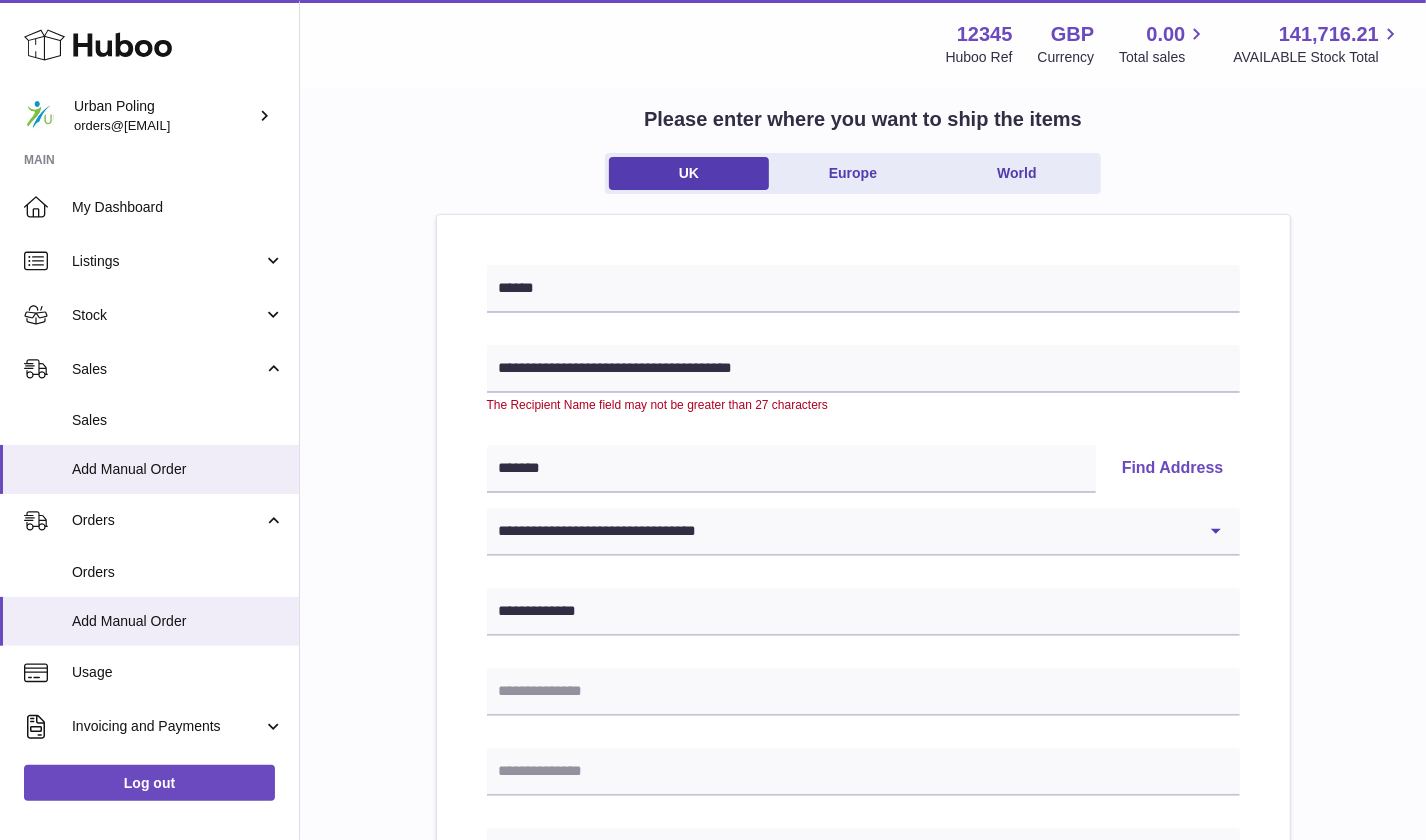 scroll, scrollTop: 133, scrollLeft: 0, axis: vertical 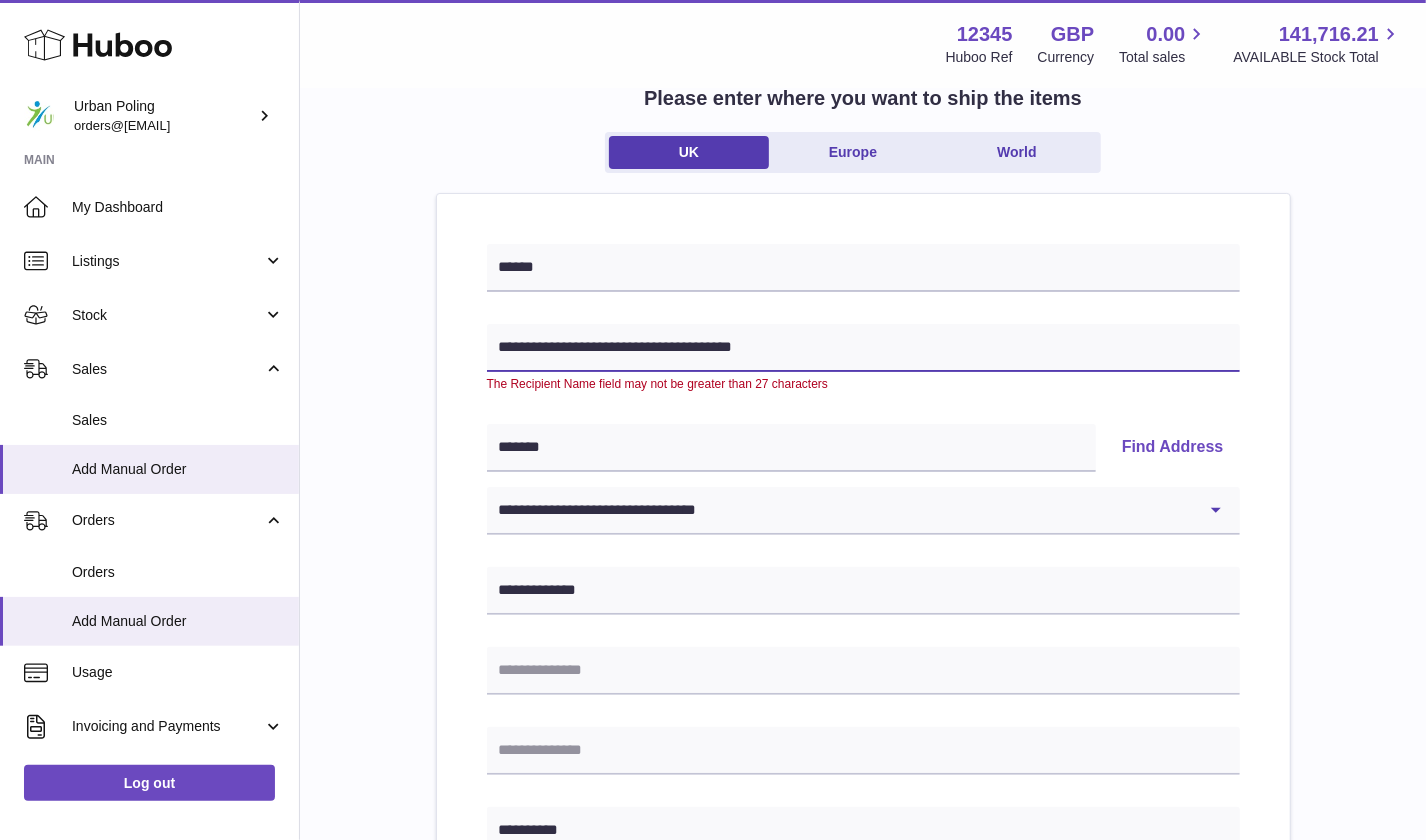click on "**********" at bounding box center [863, 348] 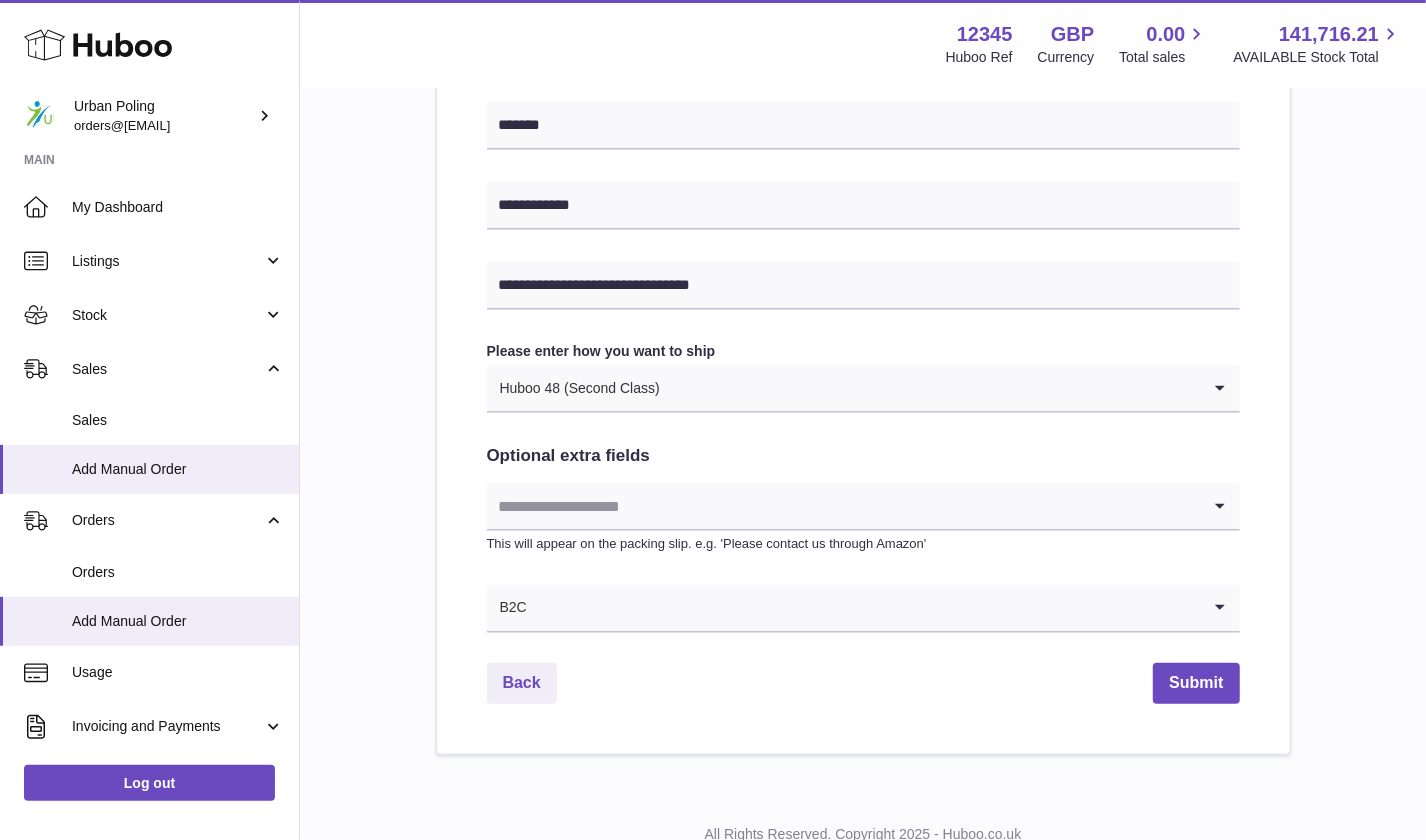 scroll, scrollTop: 933, scrollLeft: 0, axis: vertical 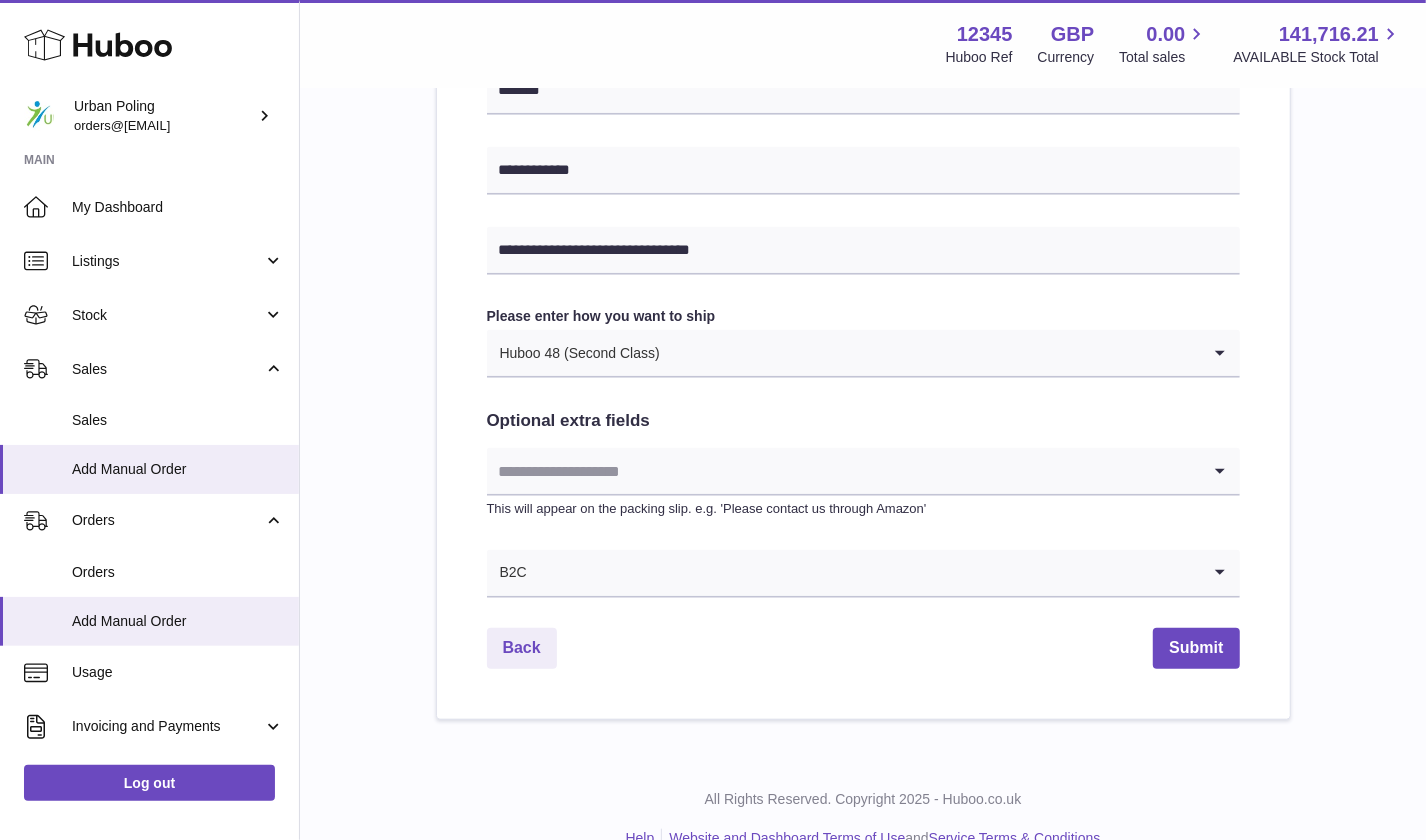 type on "**********" 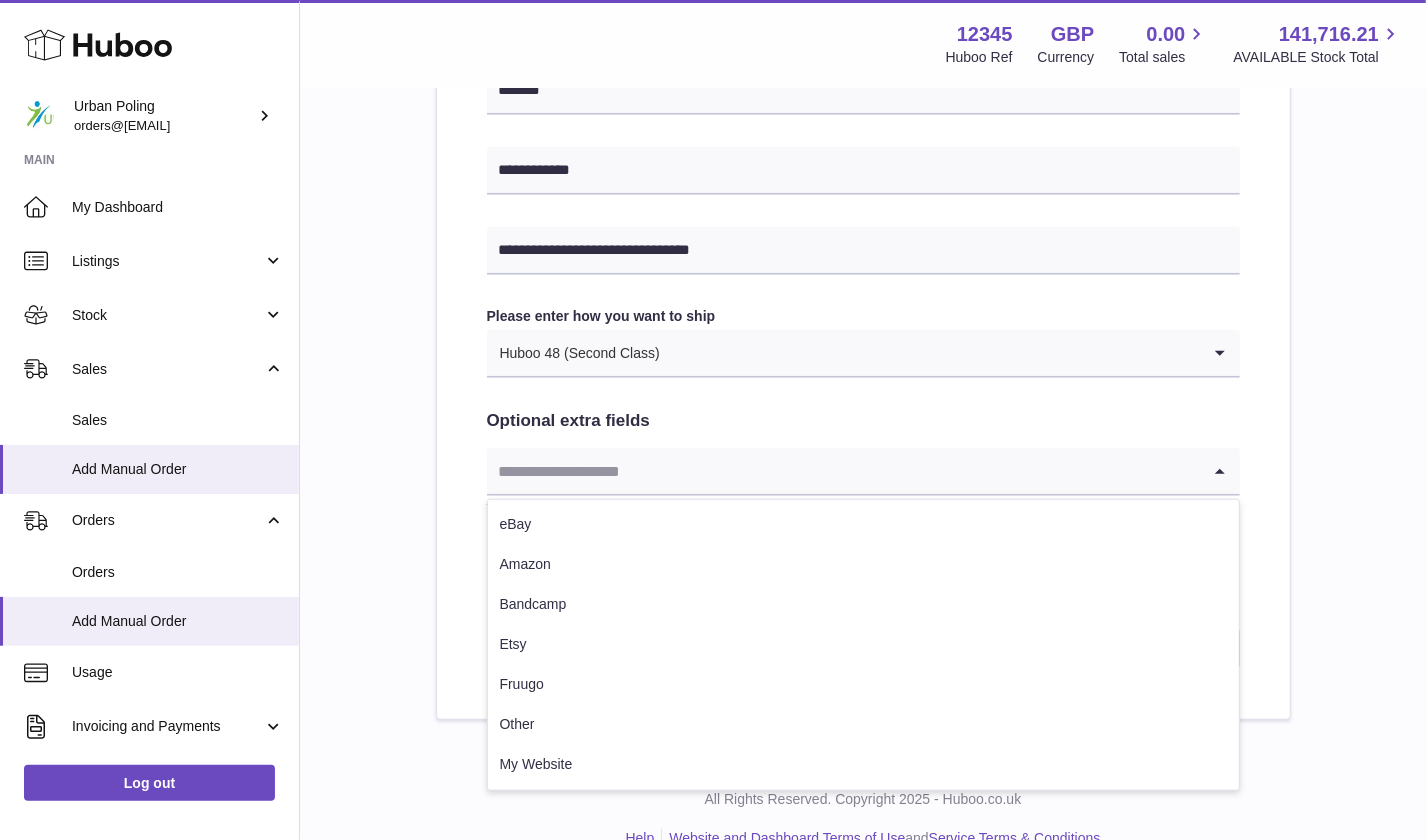 click at bounding box center (843, 471) 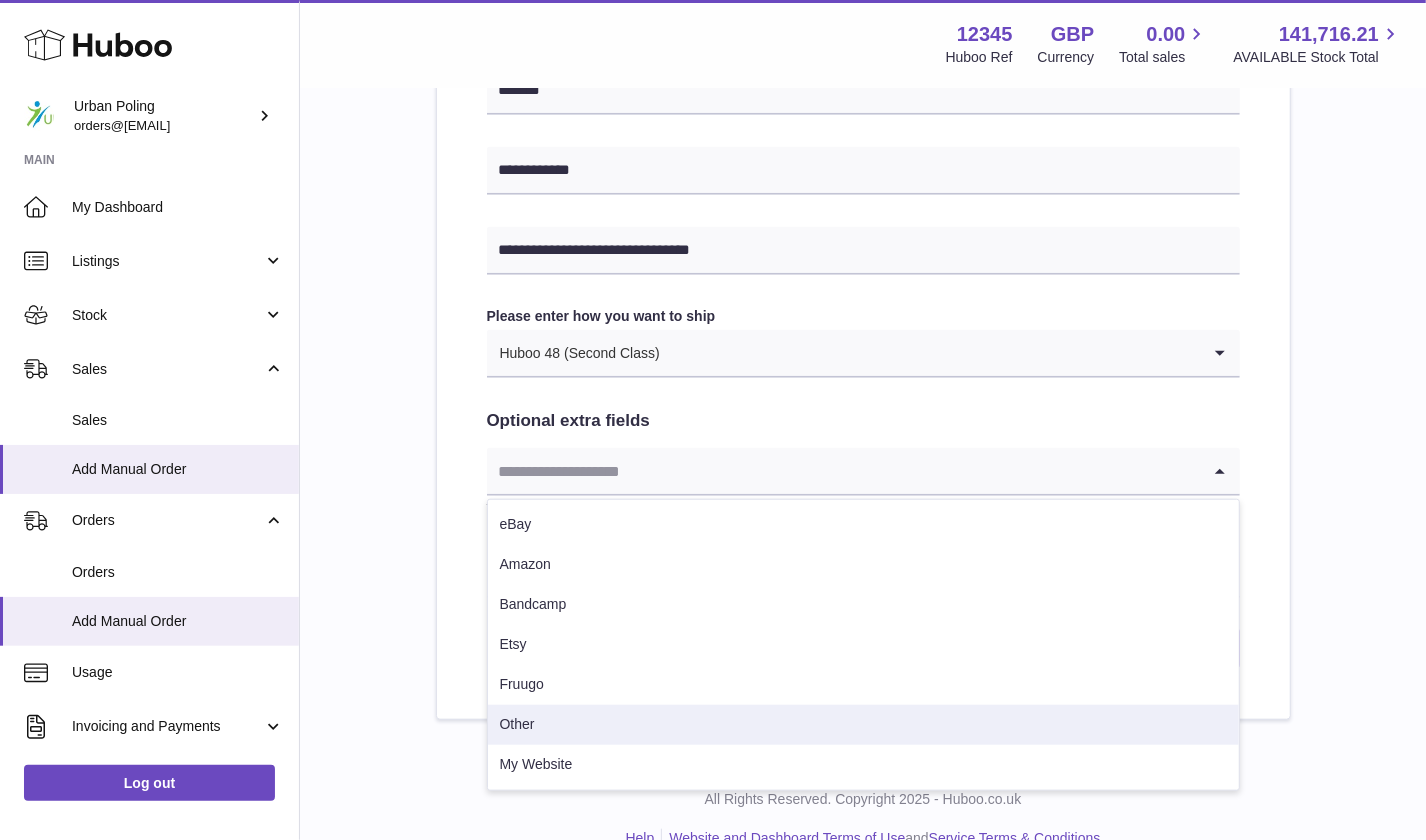 click on "Other" at bounding box center (863, 725) 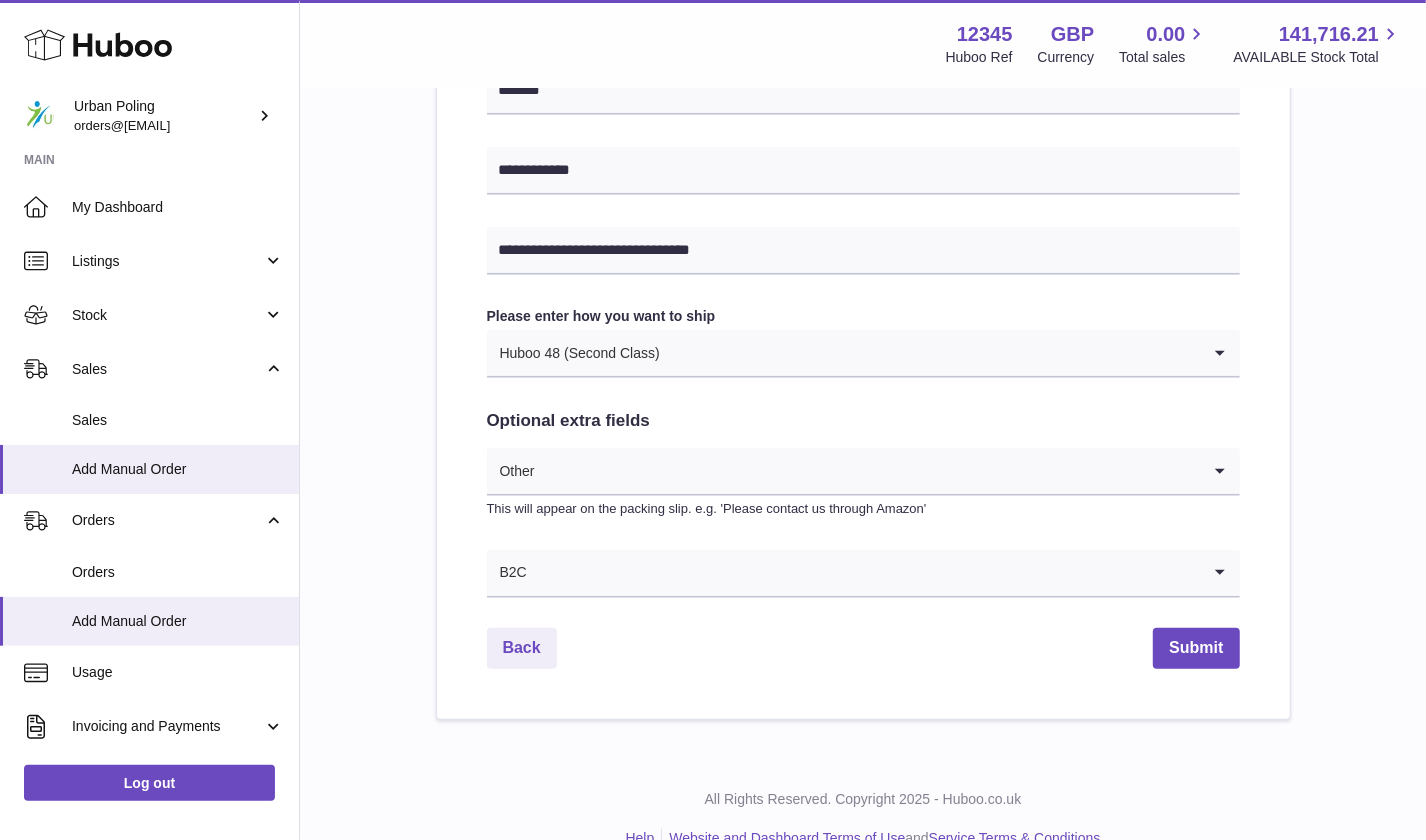 click at bounding box center (868, 471) 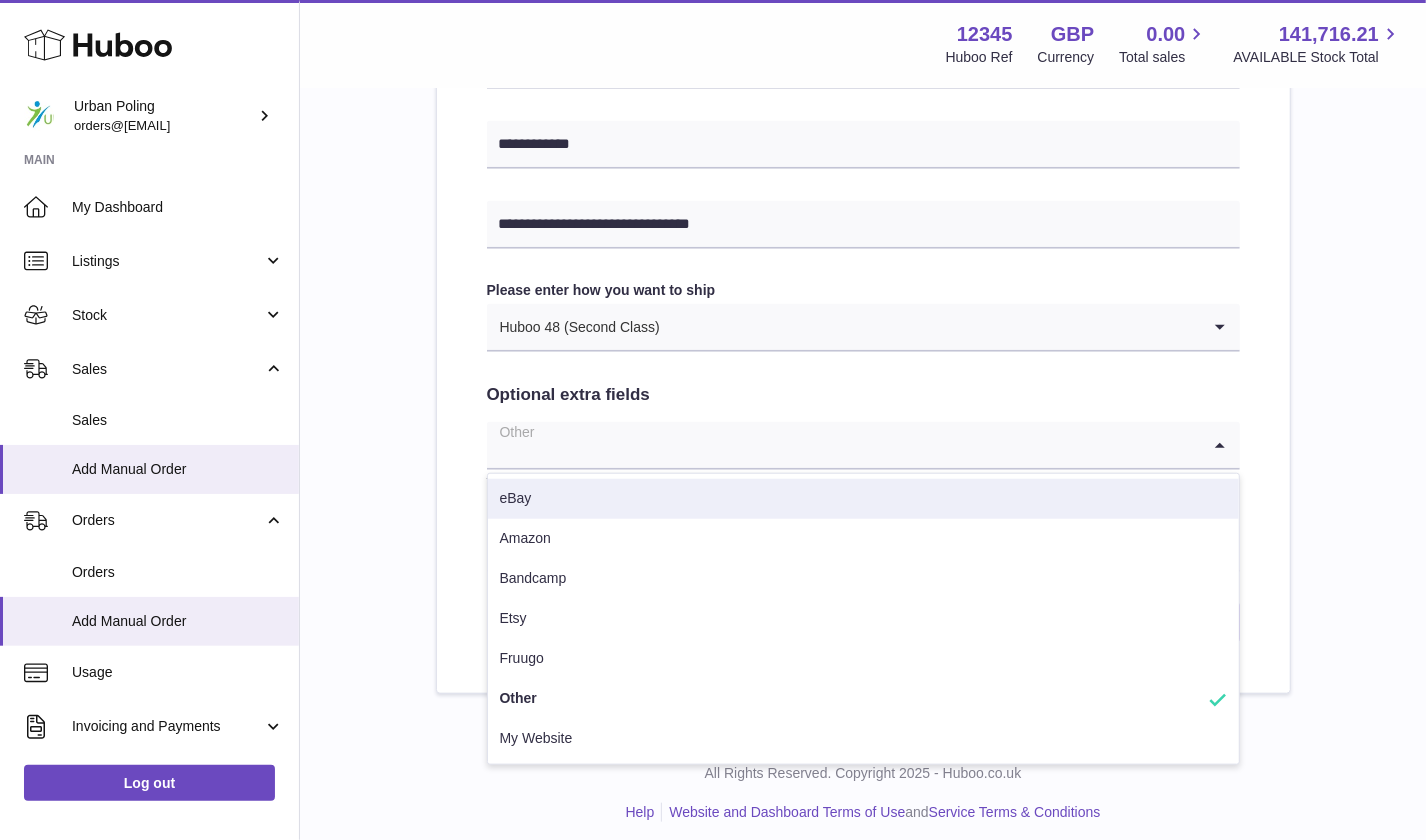 scroll, scrollTop: 969, scrollLeft: 0, axis: vertical 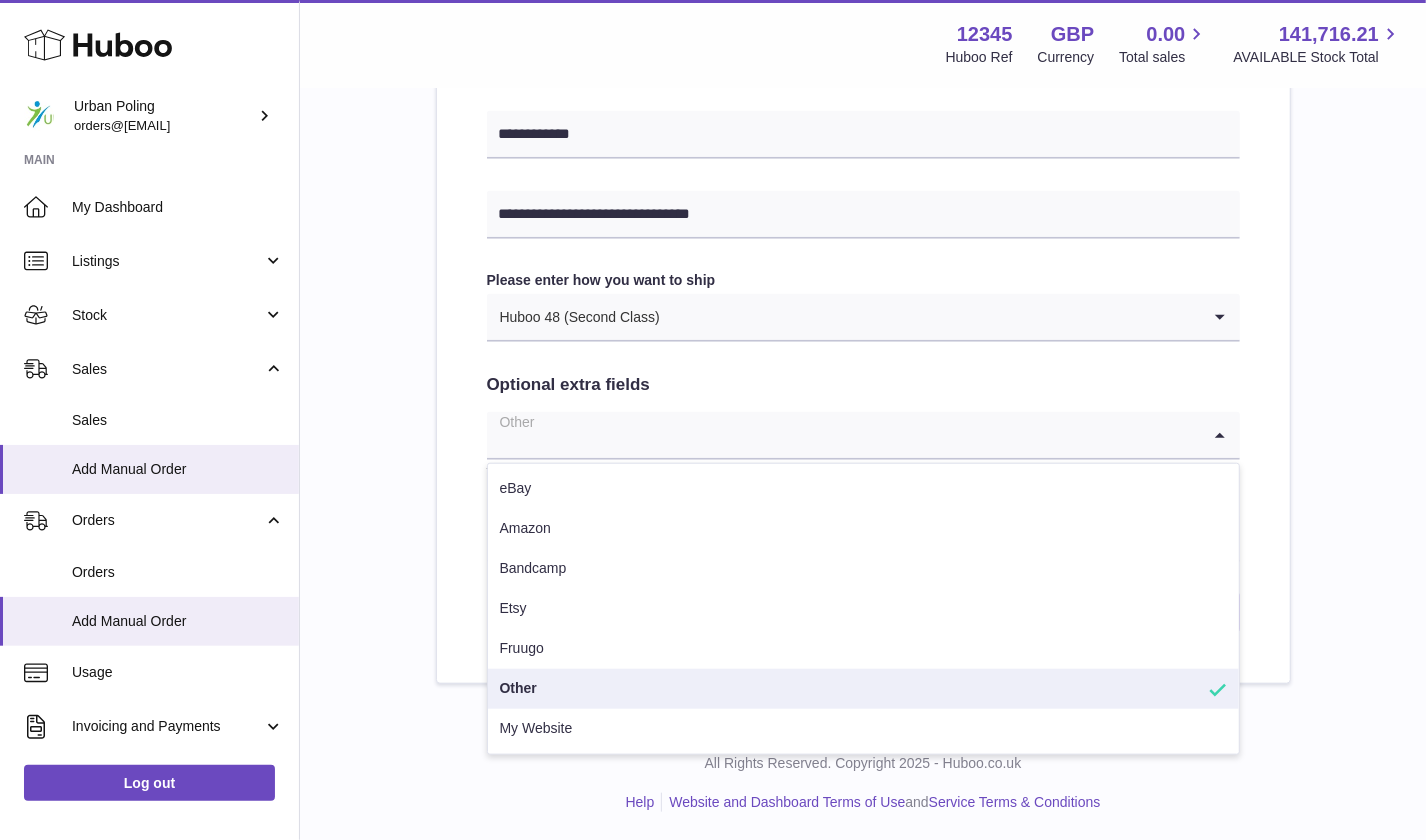 click on "Other" at bounding box center (863, 689) 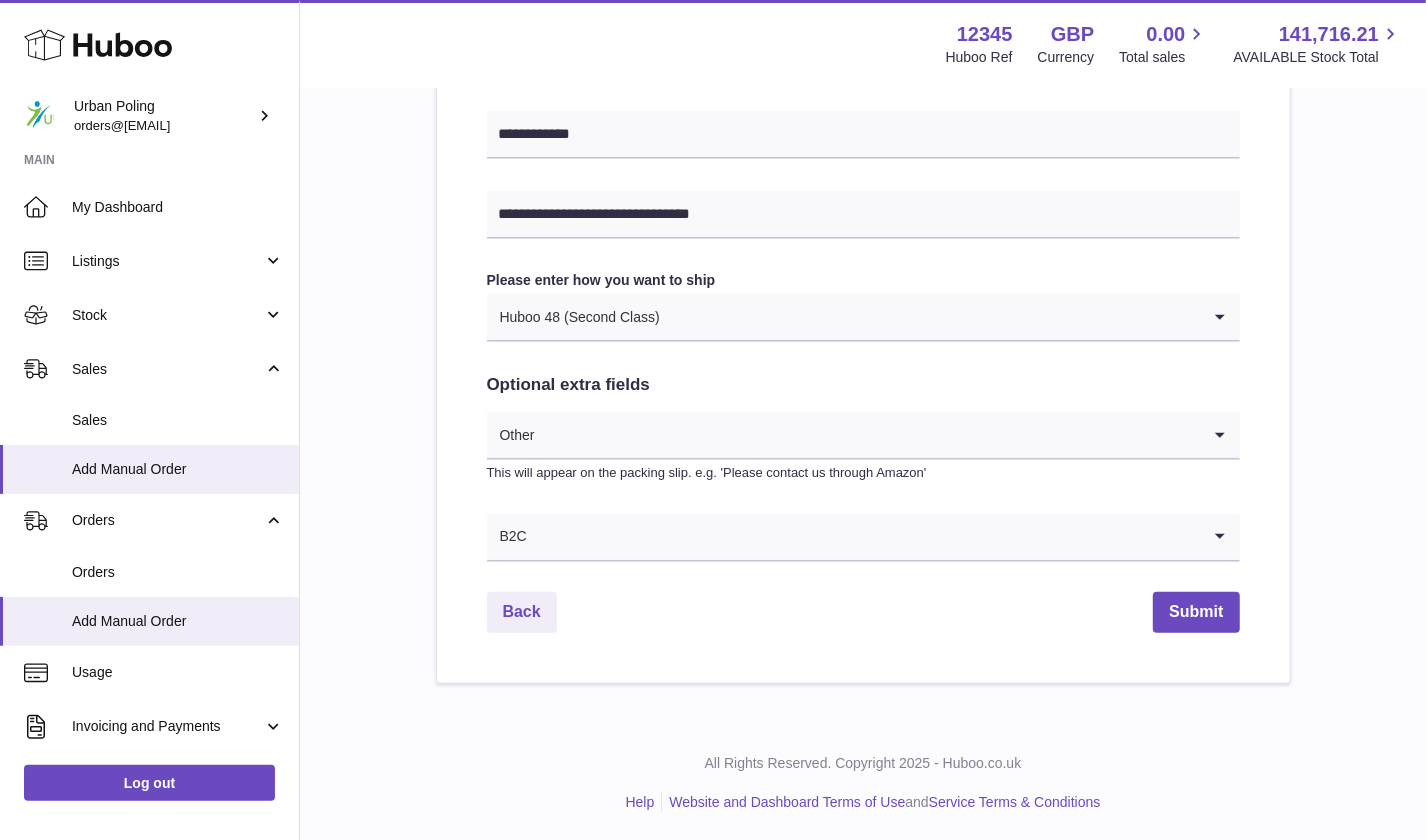 click on "**********" at bounding box center (863, -44) 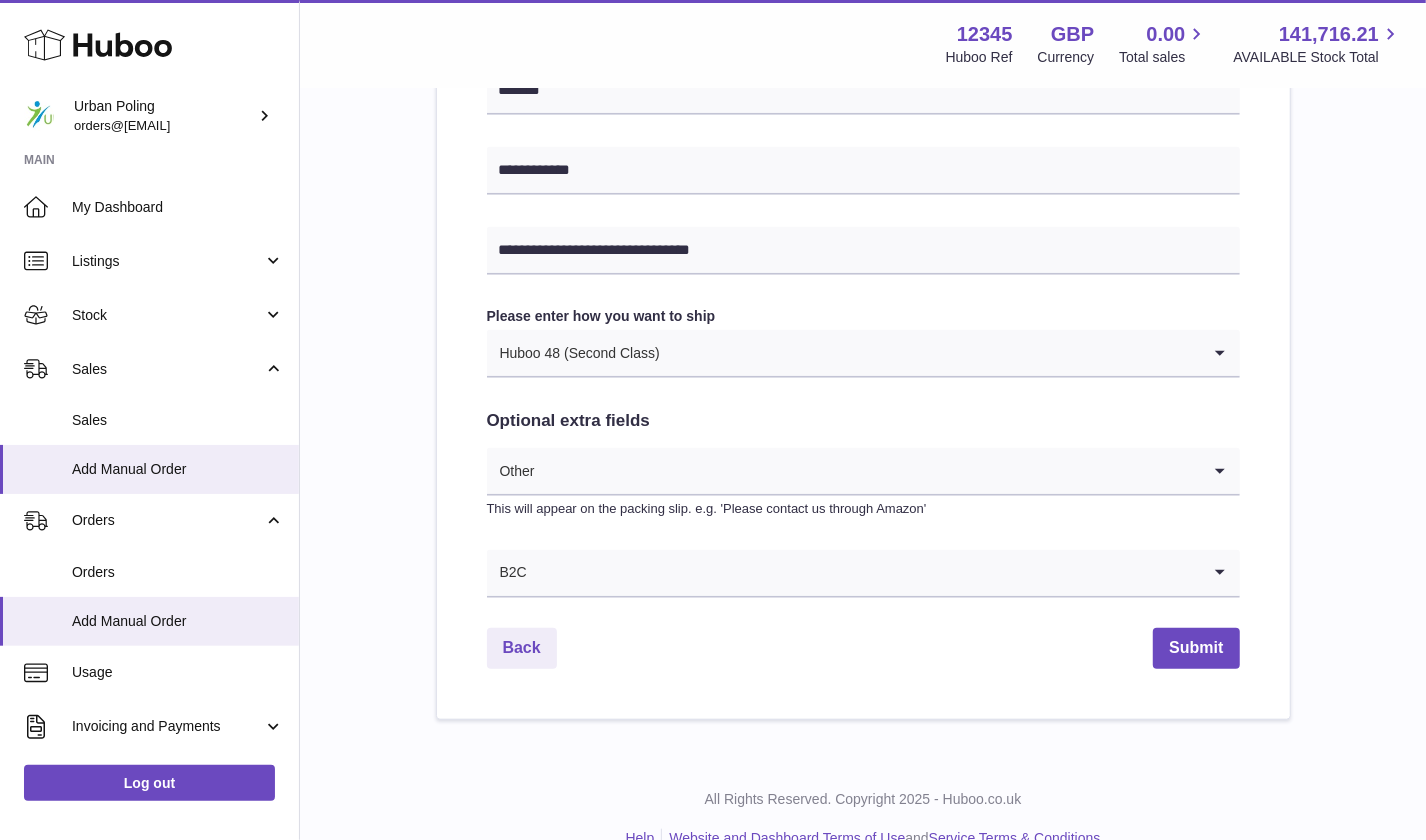 scroll, scrollTop: 936, scrollLeft: 0, axis: vertical 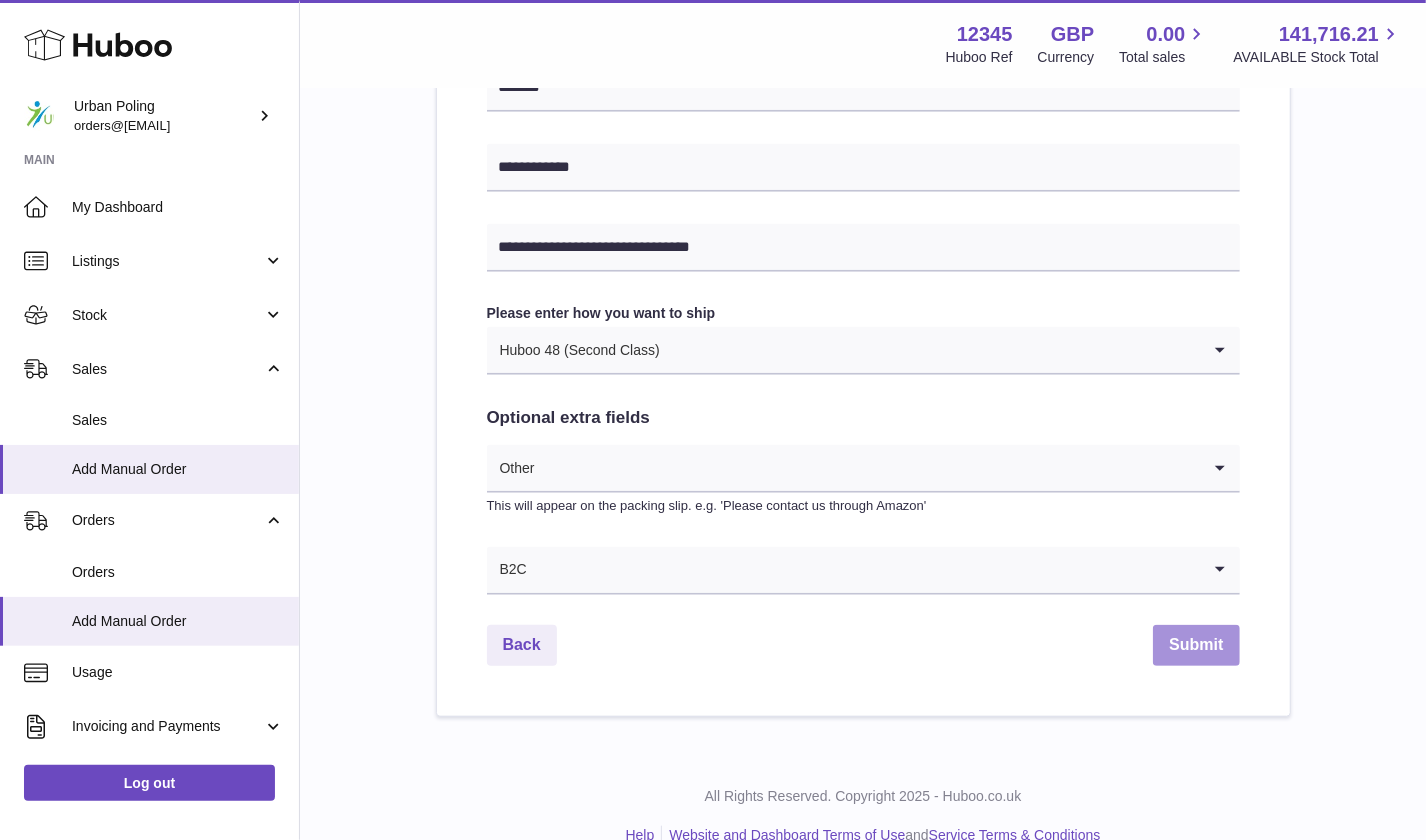 click on "Submit" at bounding box center [1196, 645] 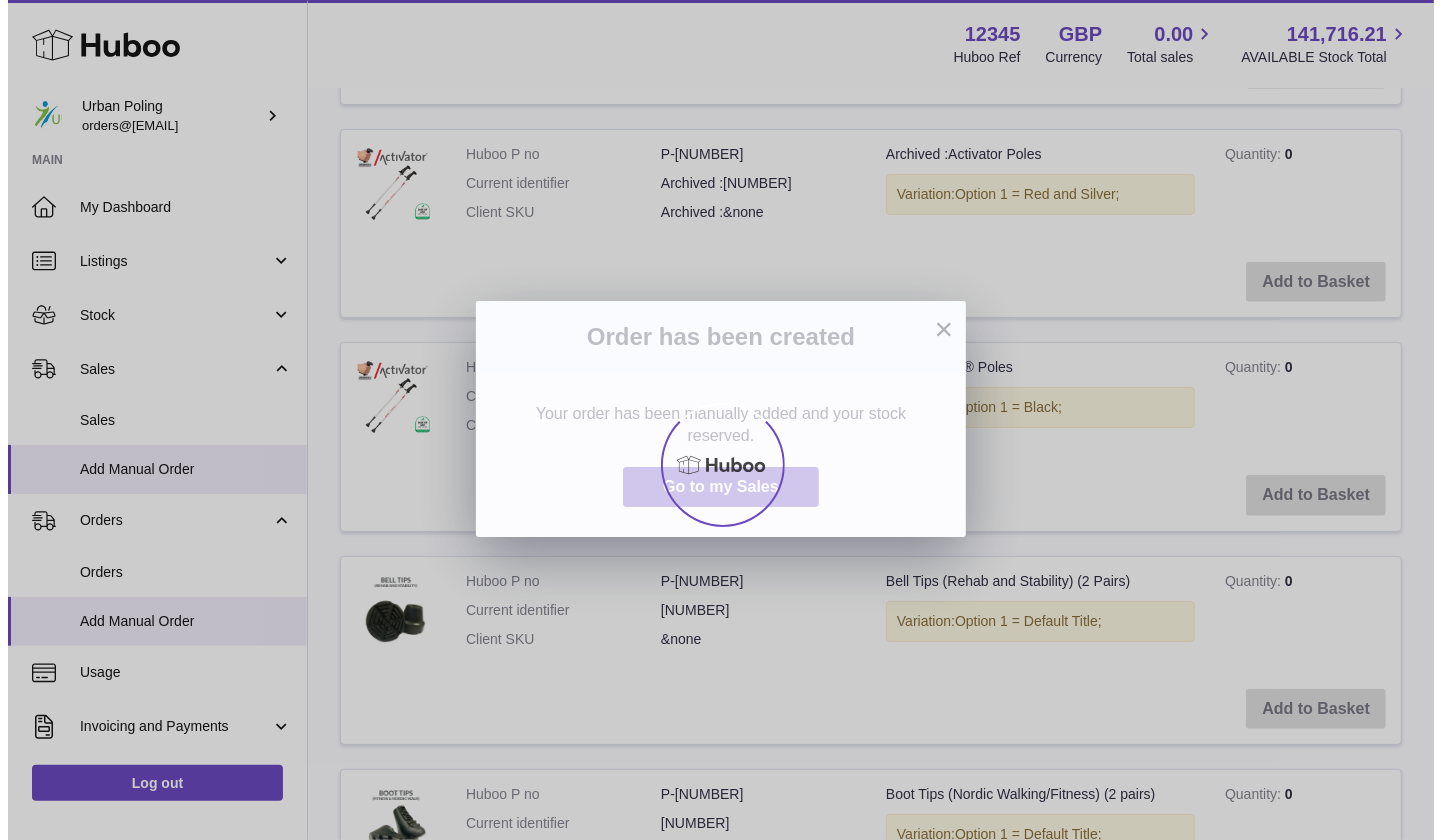 scroll, scrollTop: 0, scrollLeft: 0, axis: both 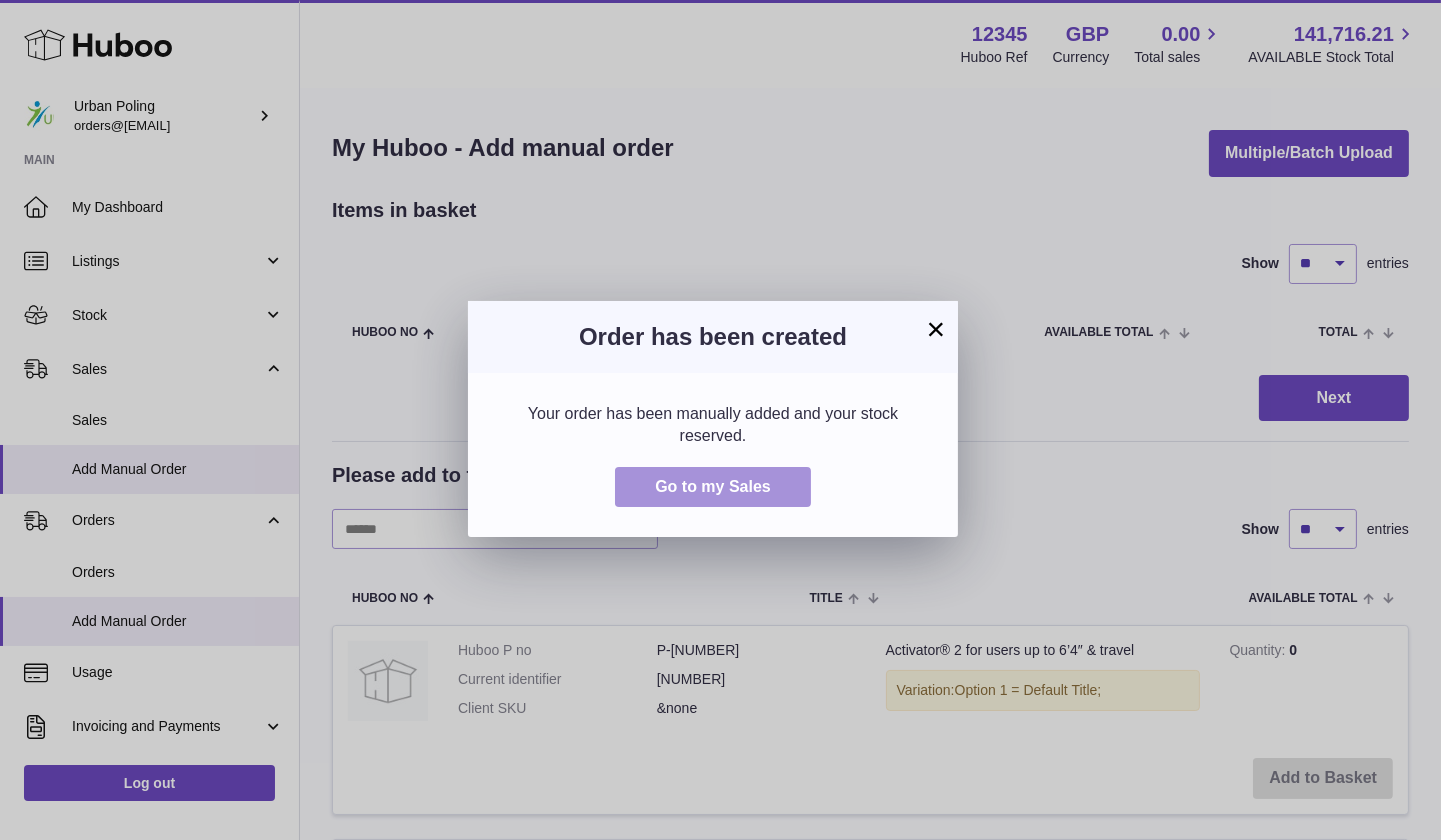 click on "Go to my Sales" at bounding box center [713, 487] 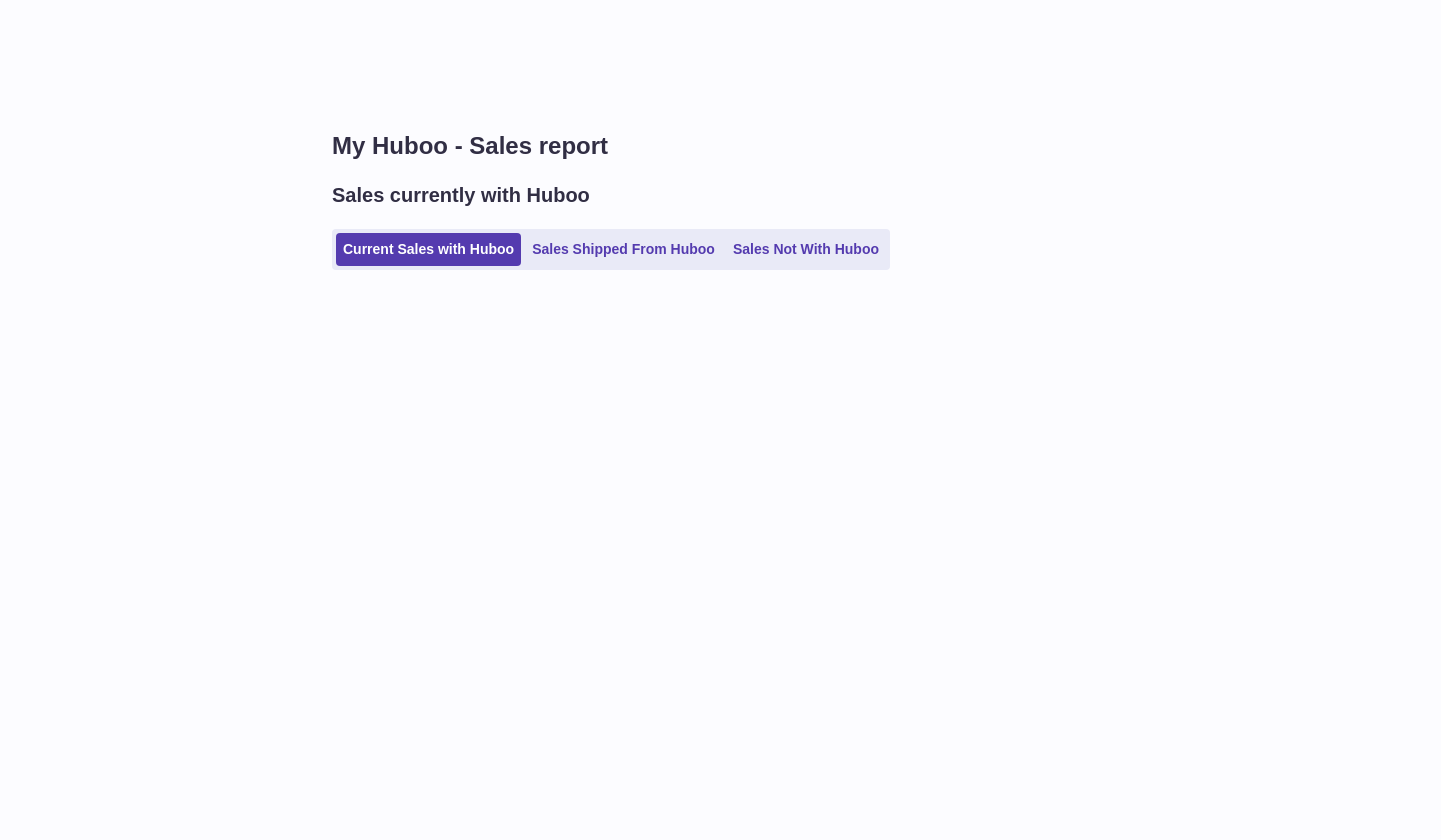 scroll, scrollTop: 0, scrollLeft: 0, axis: both 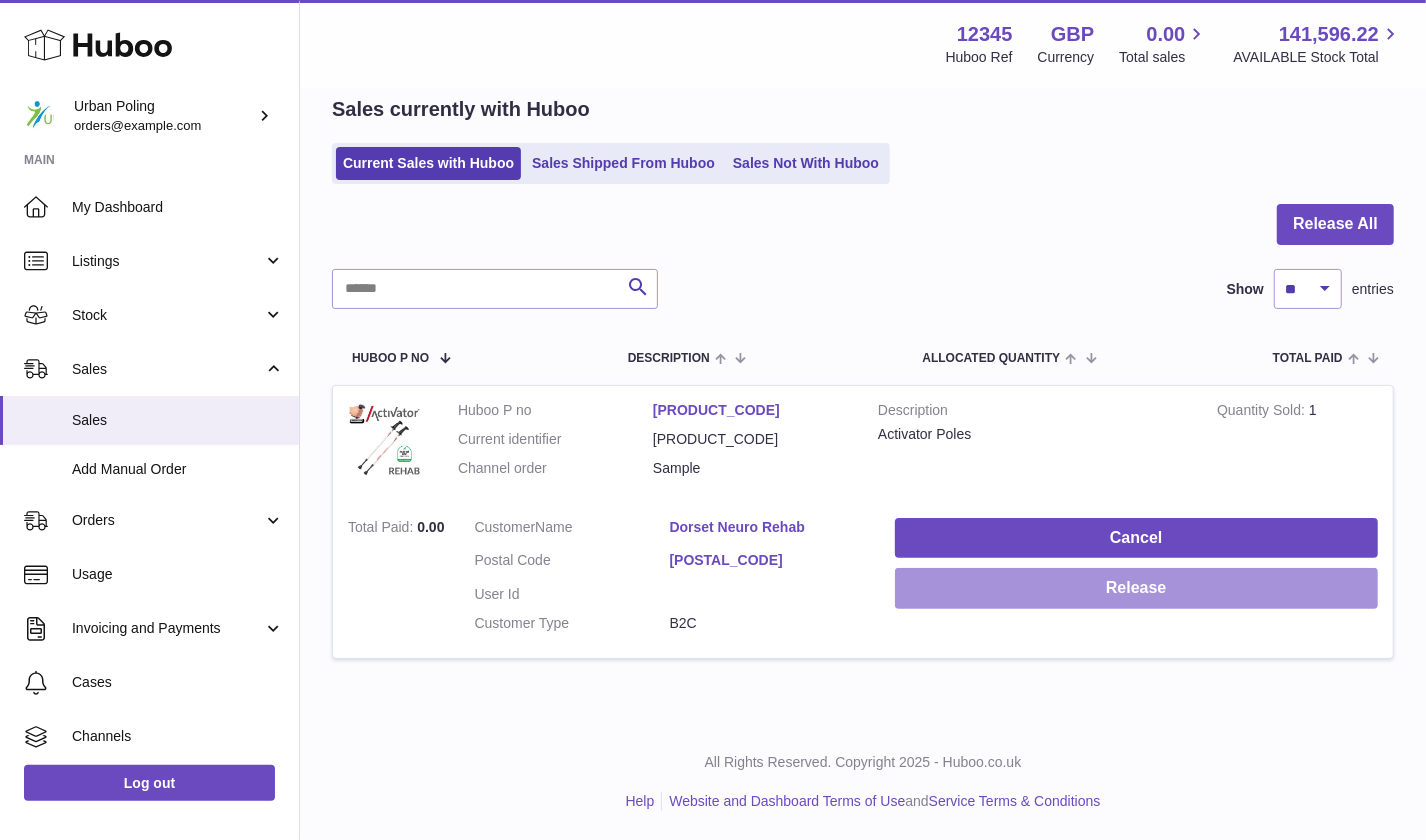 click on "Release" at bounding box center [1136, 588] 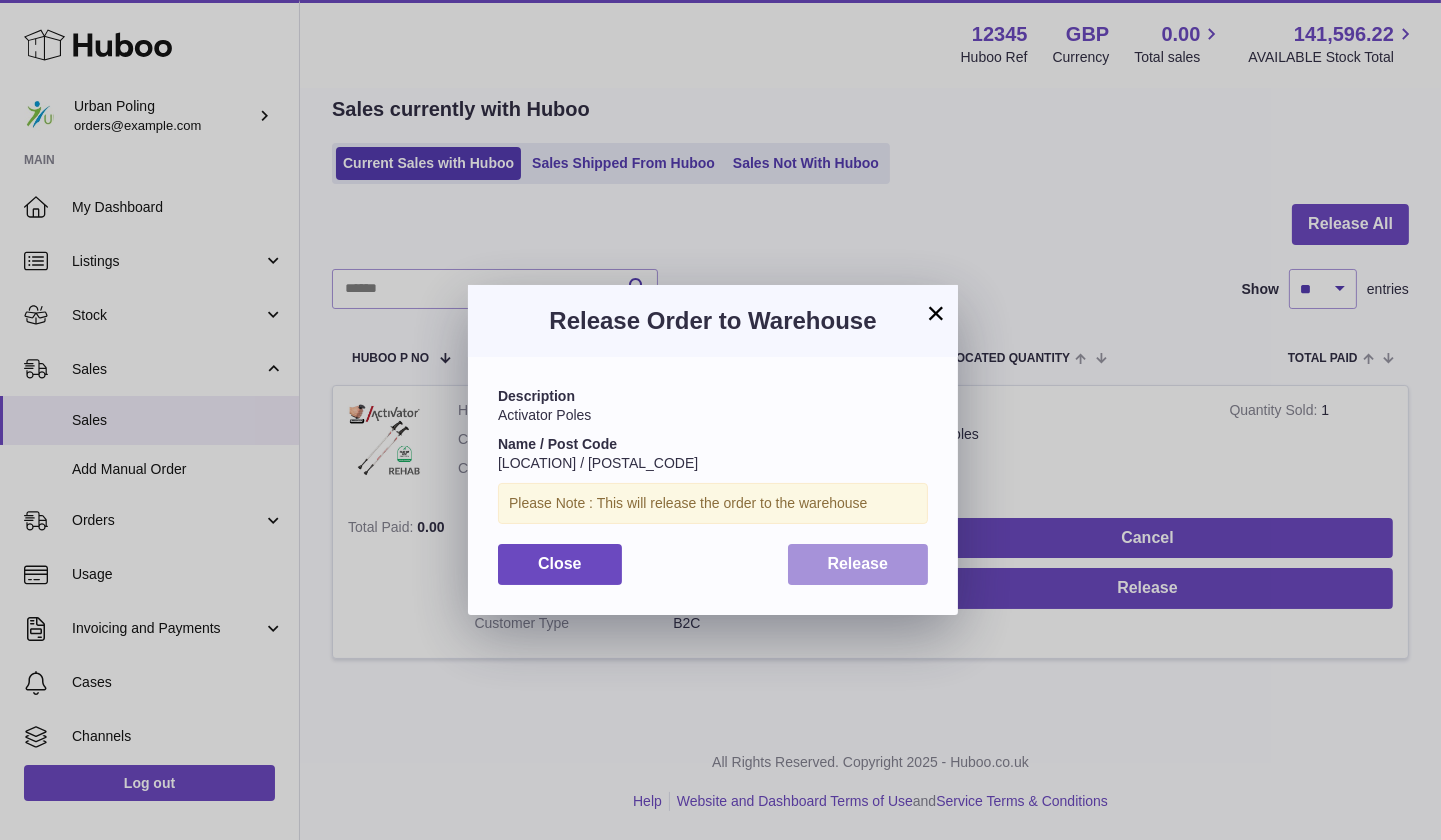 click on "Release" at bounding box center (858, 563) 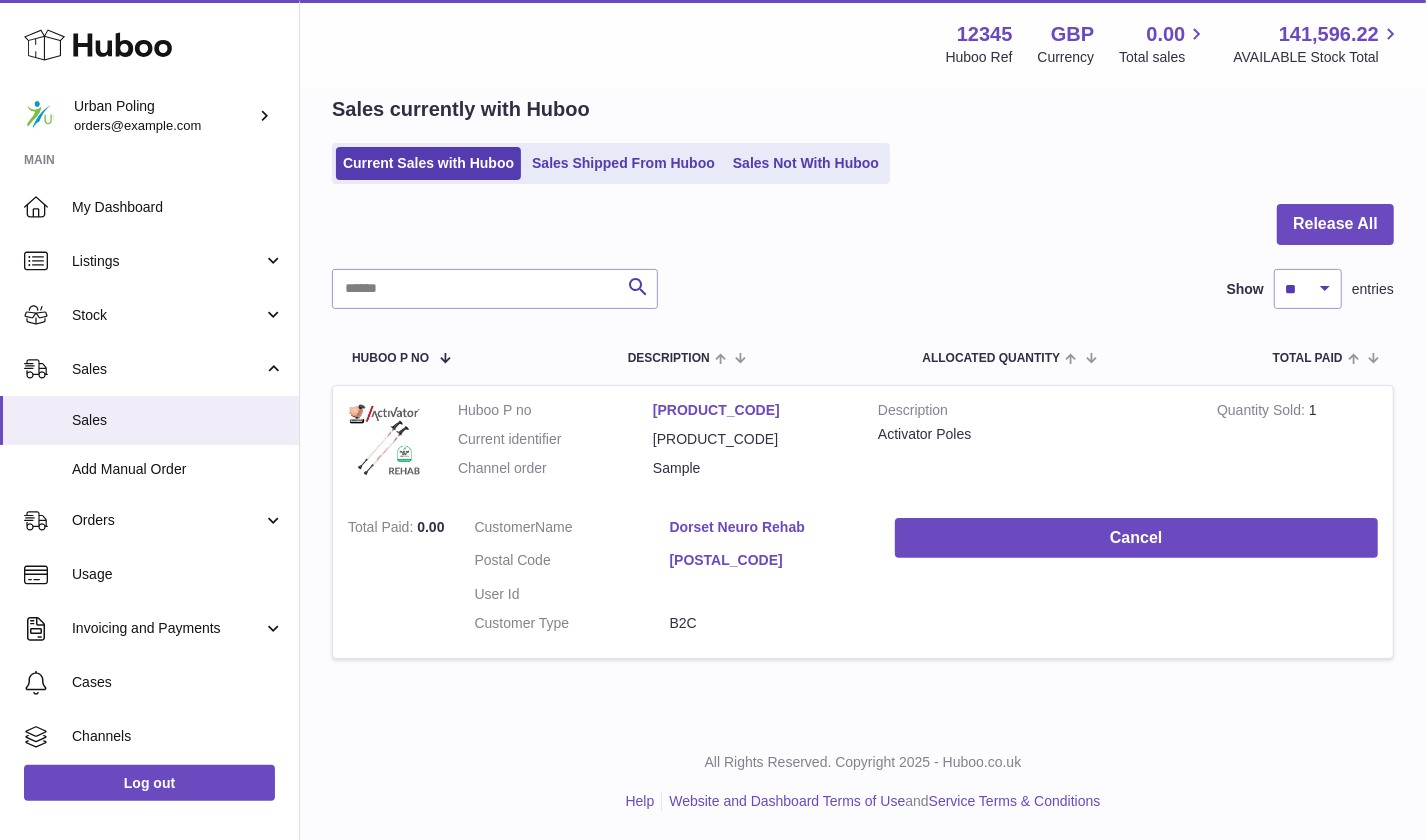 click on "Menu   Huboo     12345   Huboo Ref    GBP   Currency   0.00     Total sales   141,596.22     AVAILABLE Stock Total" at bounding box center (863, 44) 